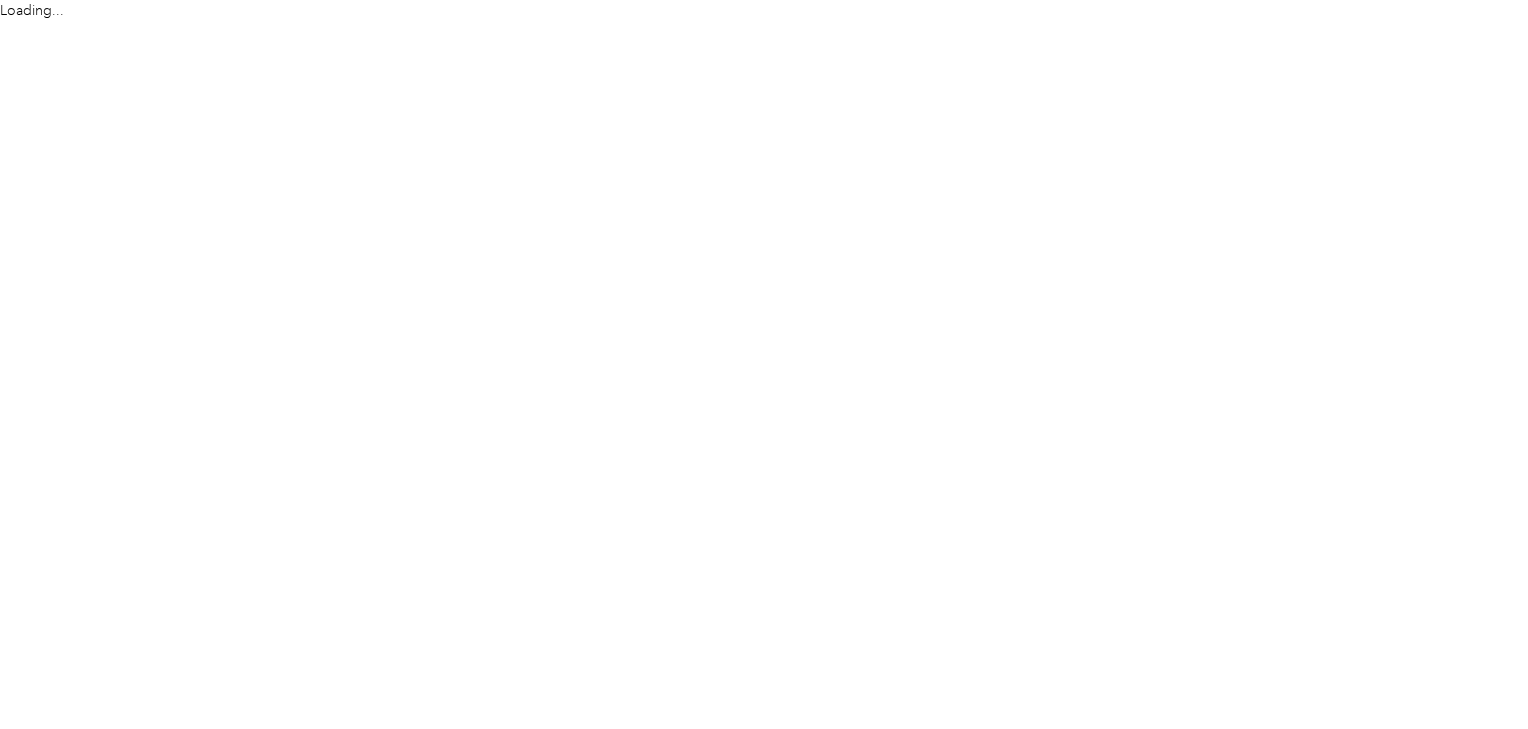 scroll, scrollTop: 0, scrollLeft: 0, axis: both 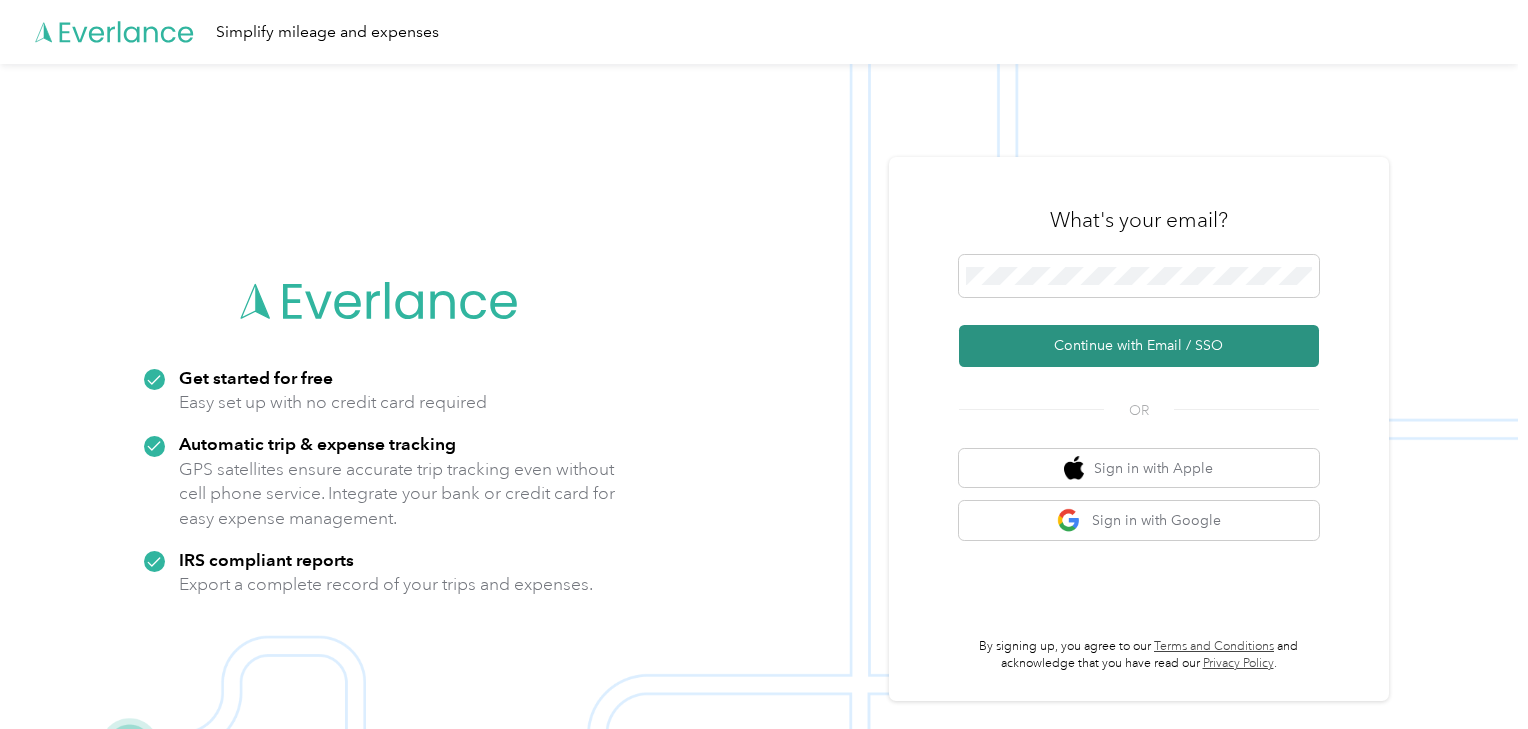 click on "Continue with Email / SSO" at bounding box center [1139, 346] 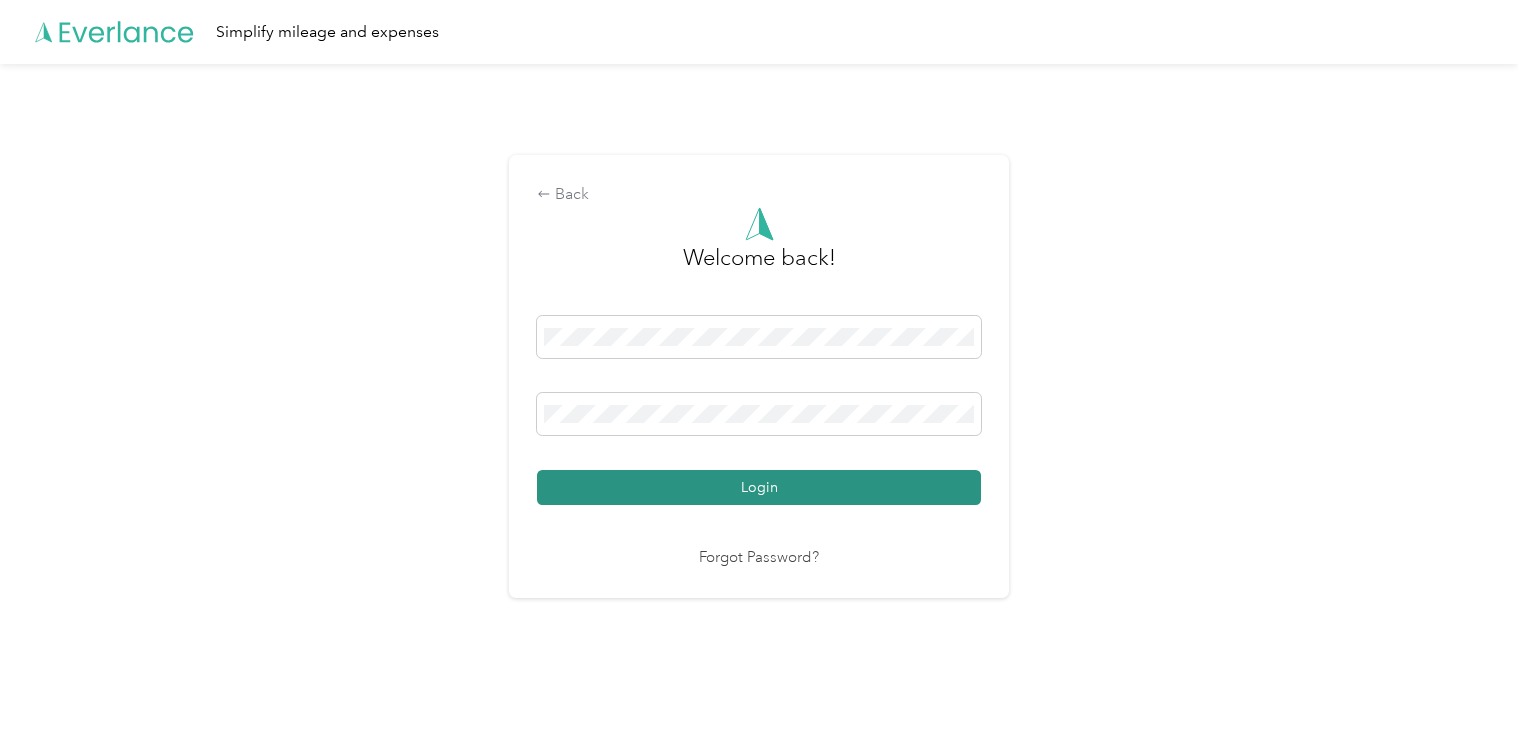click on "Login" at bounding box center [759, 487] 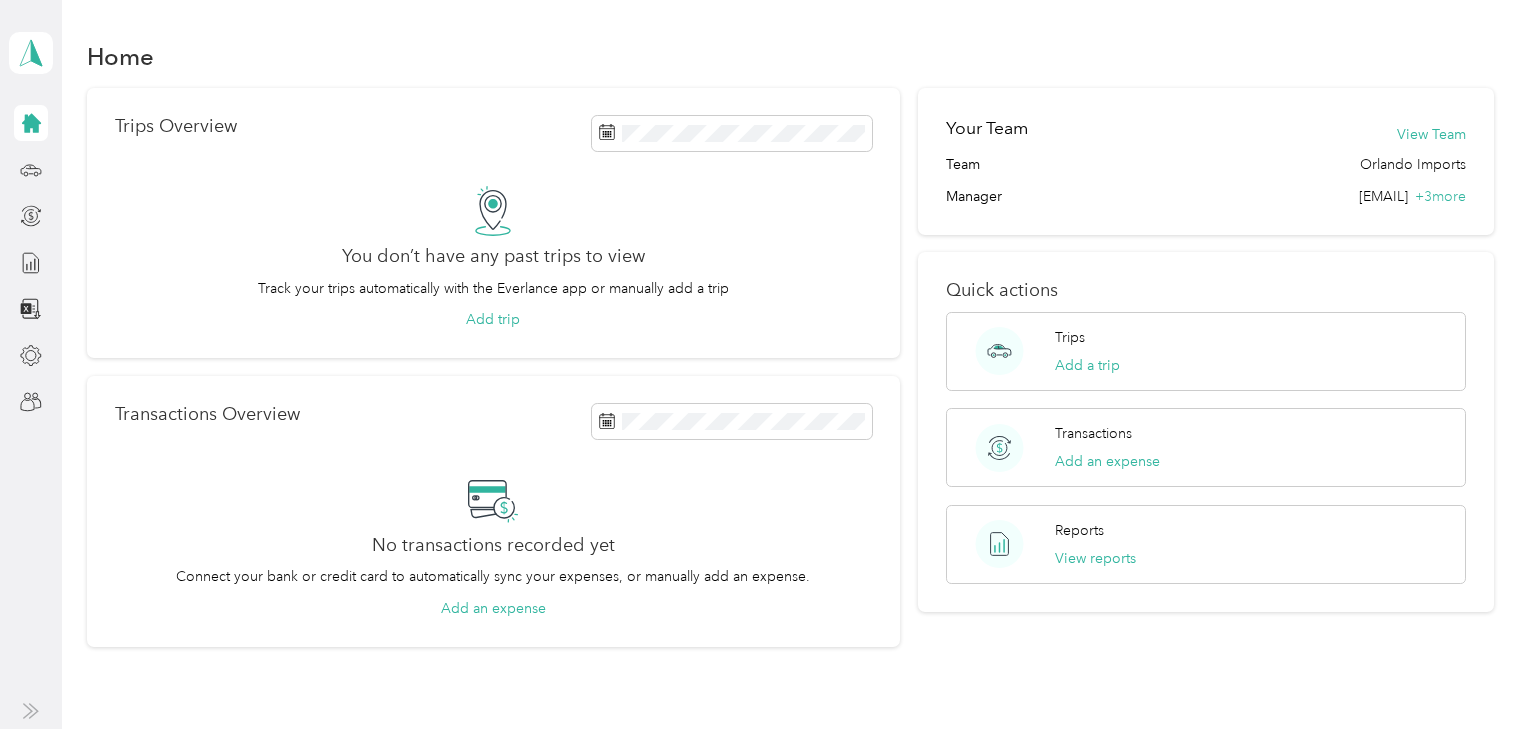 click 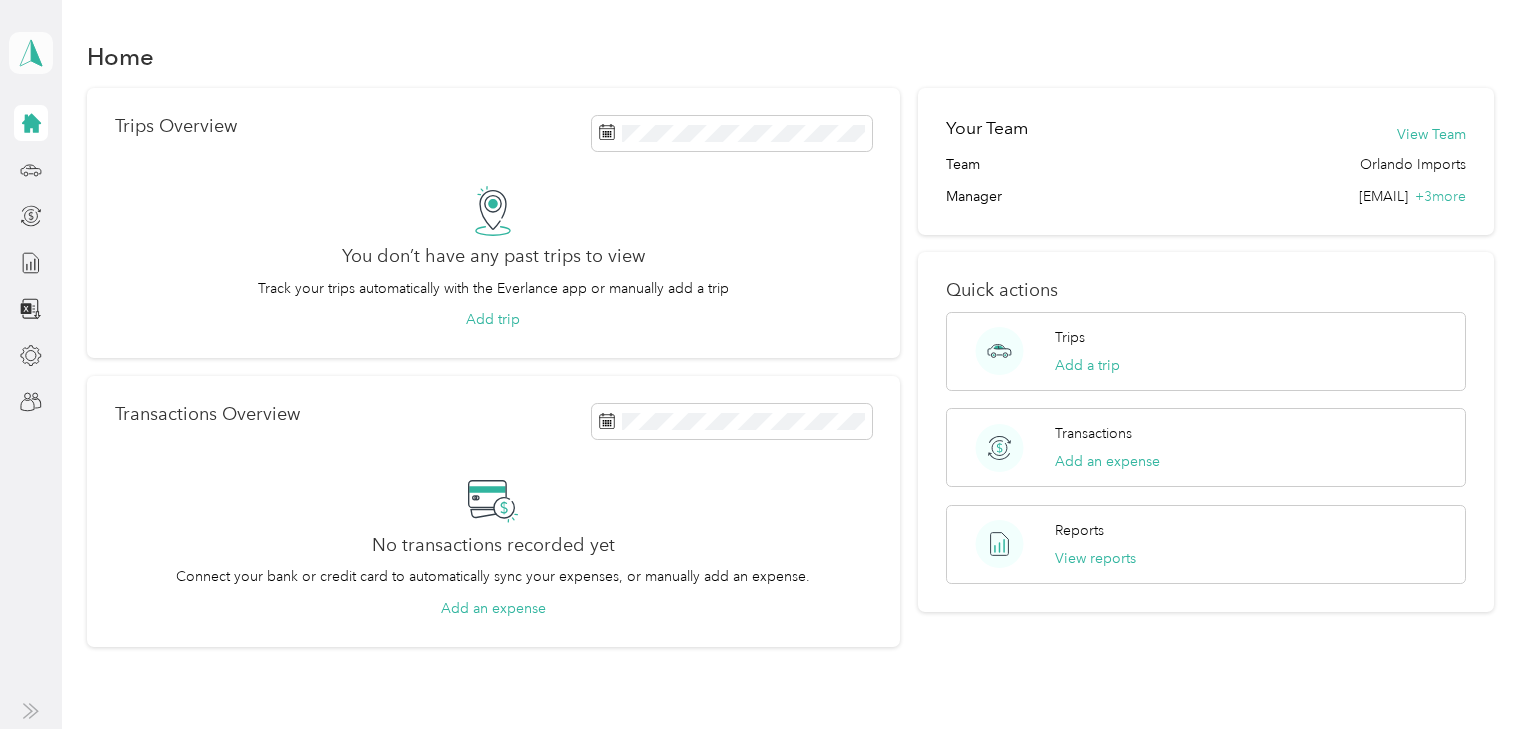 click 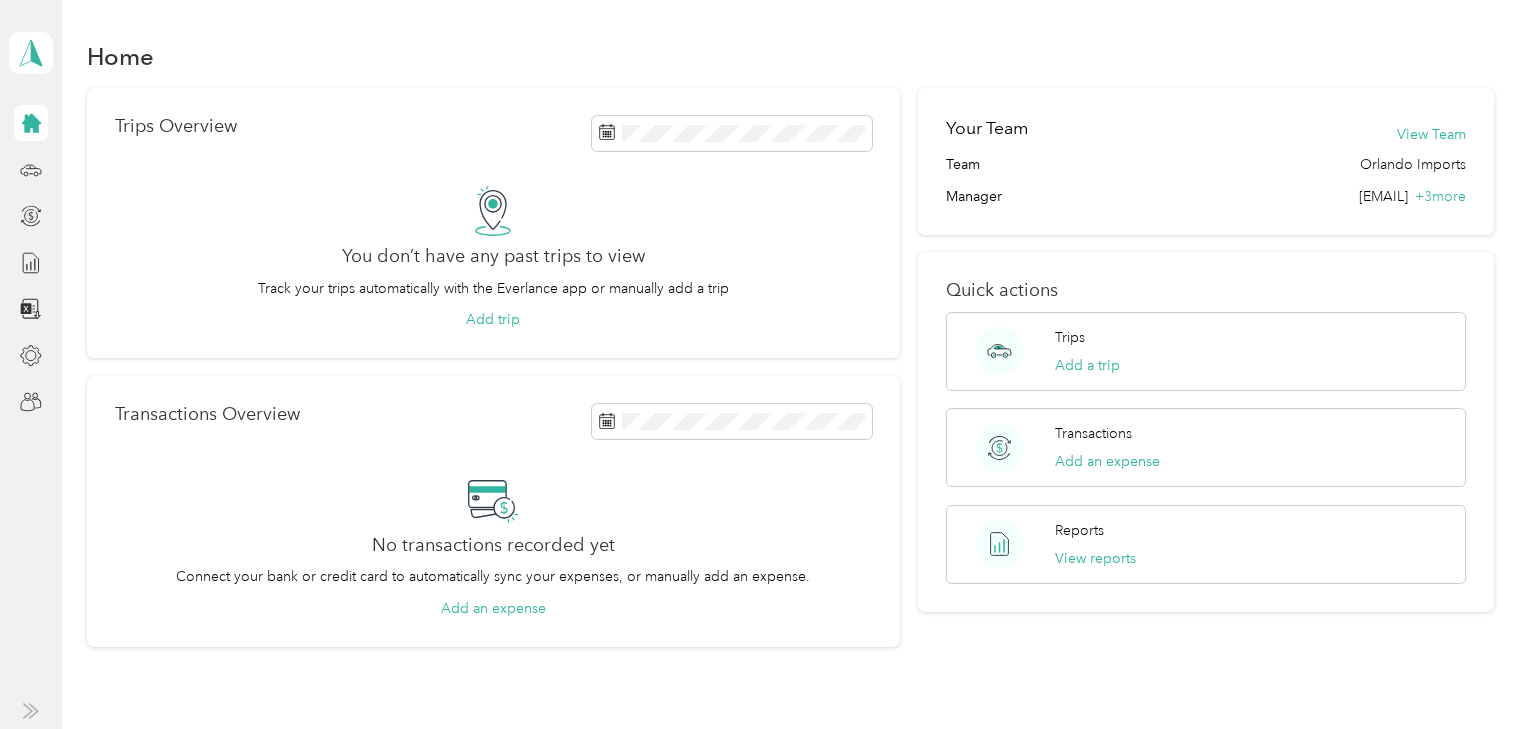 click on "Team dashboard" at bounding box center (80, 164) 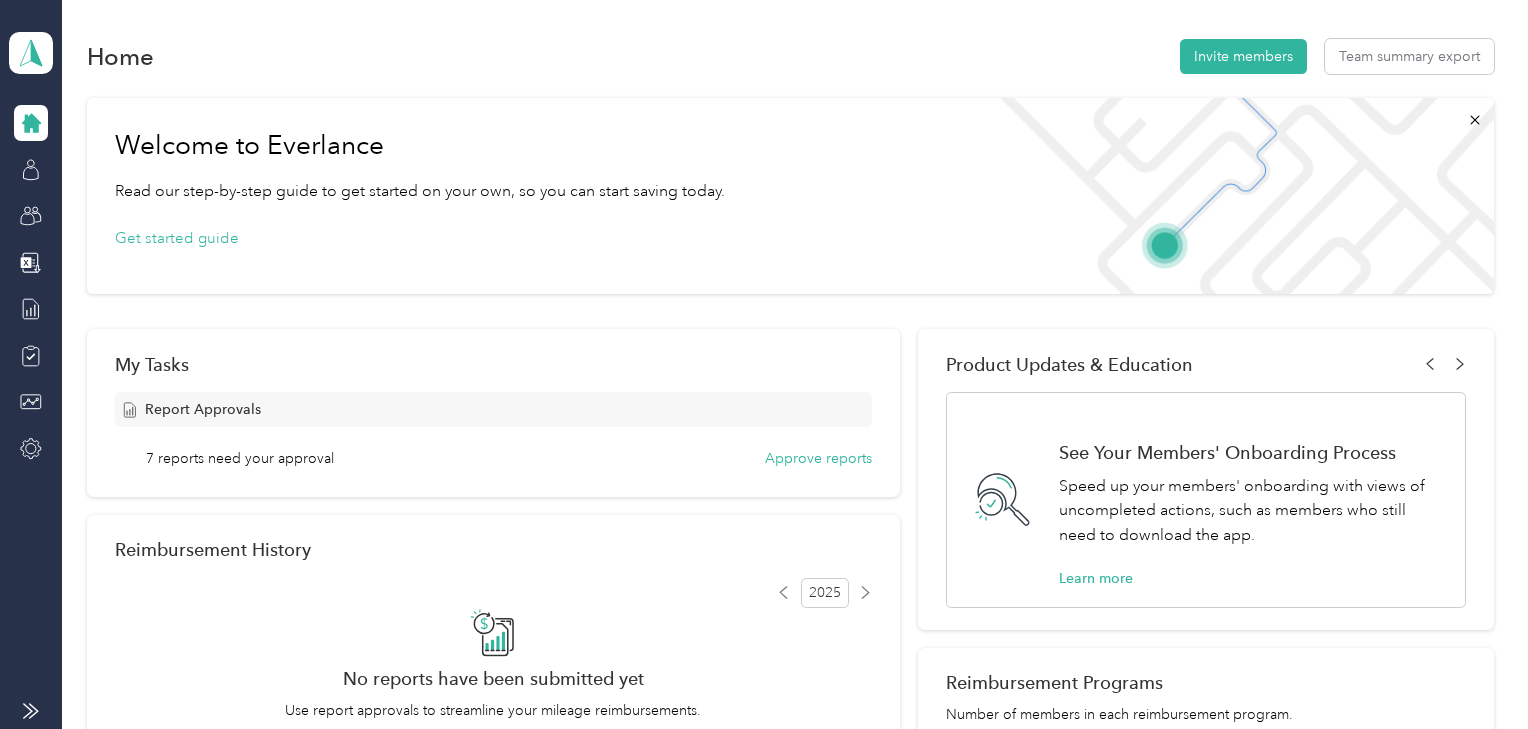 click on "7 reports need your approval" at bounding box center (240, 458) 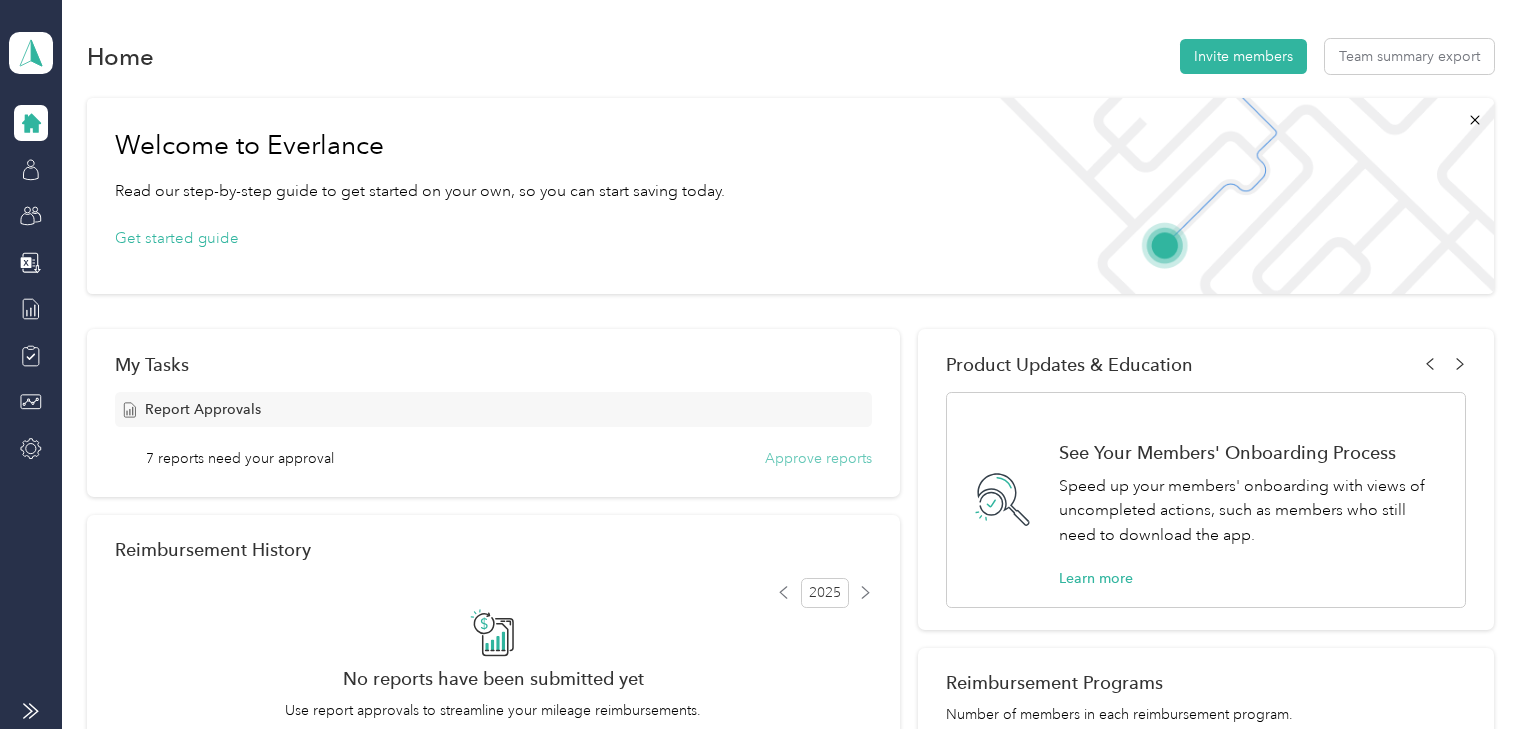 click on "Approve reports" at bounding box center (818, 458) 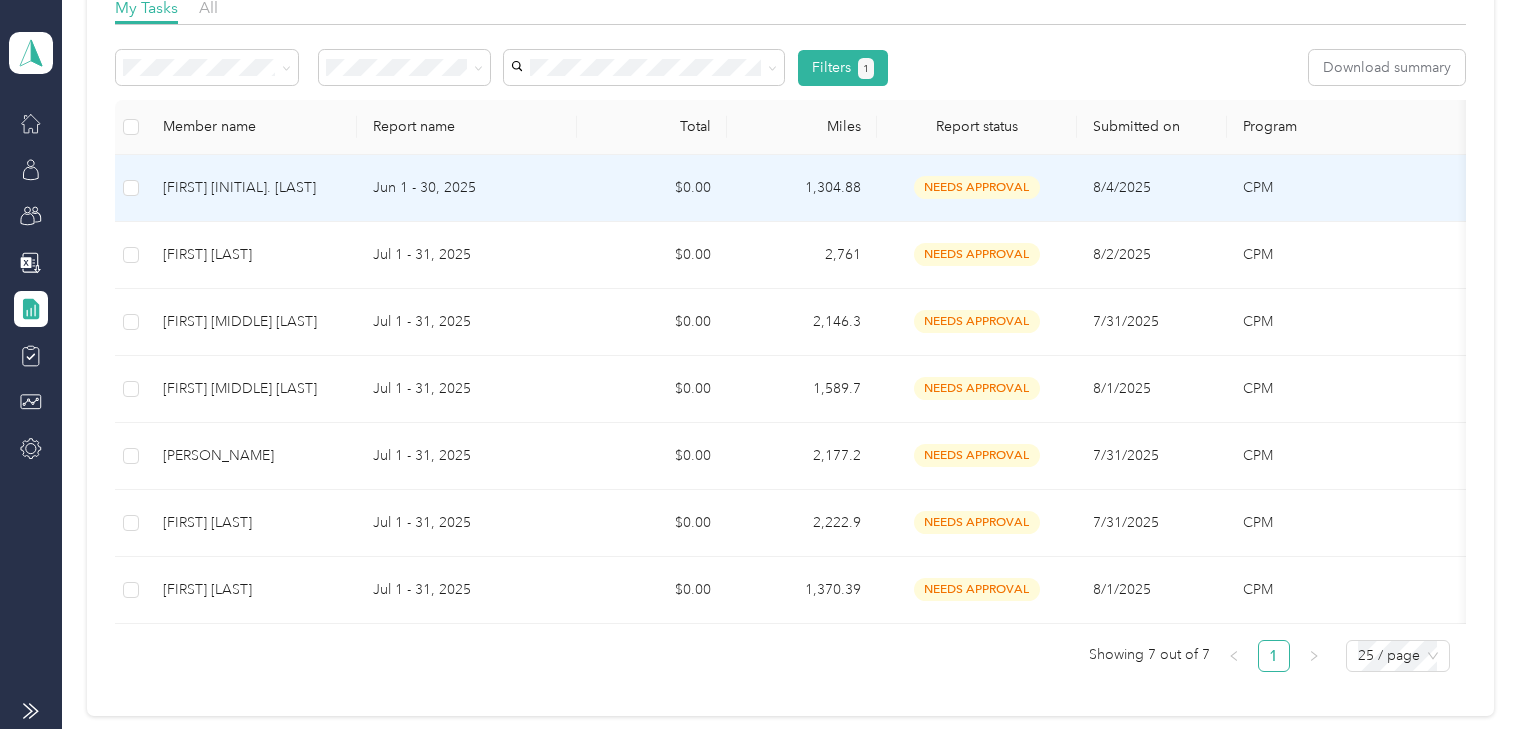 scroll, scrollTop: 321, scrollLeft: 0, axis: vertical 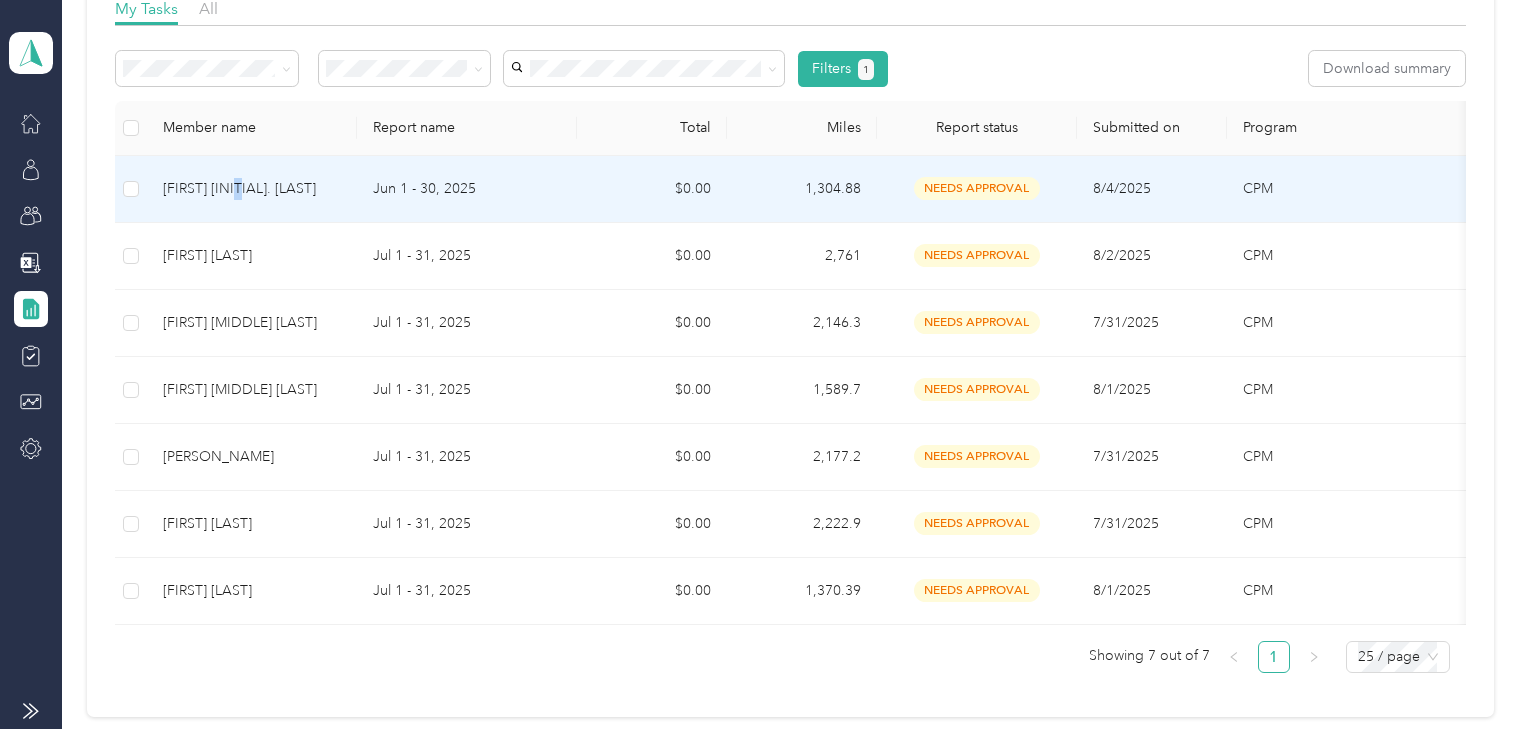 click on "[FIRST] [INITIAL]. [LAST]" at bounding box center [252, 189] 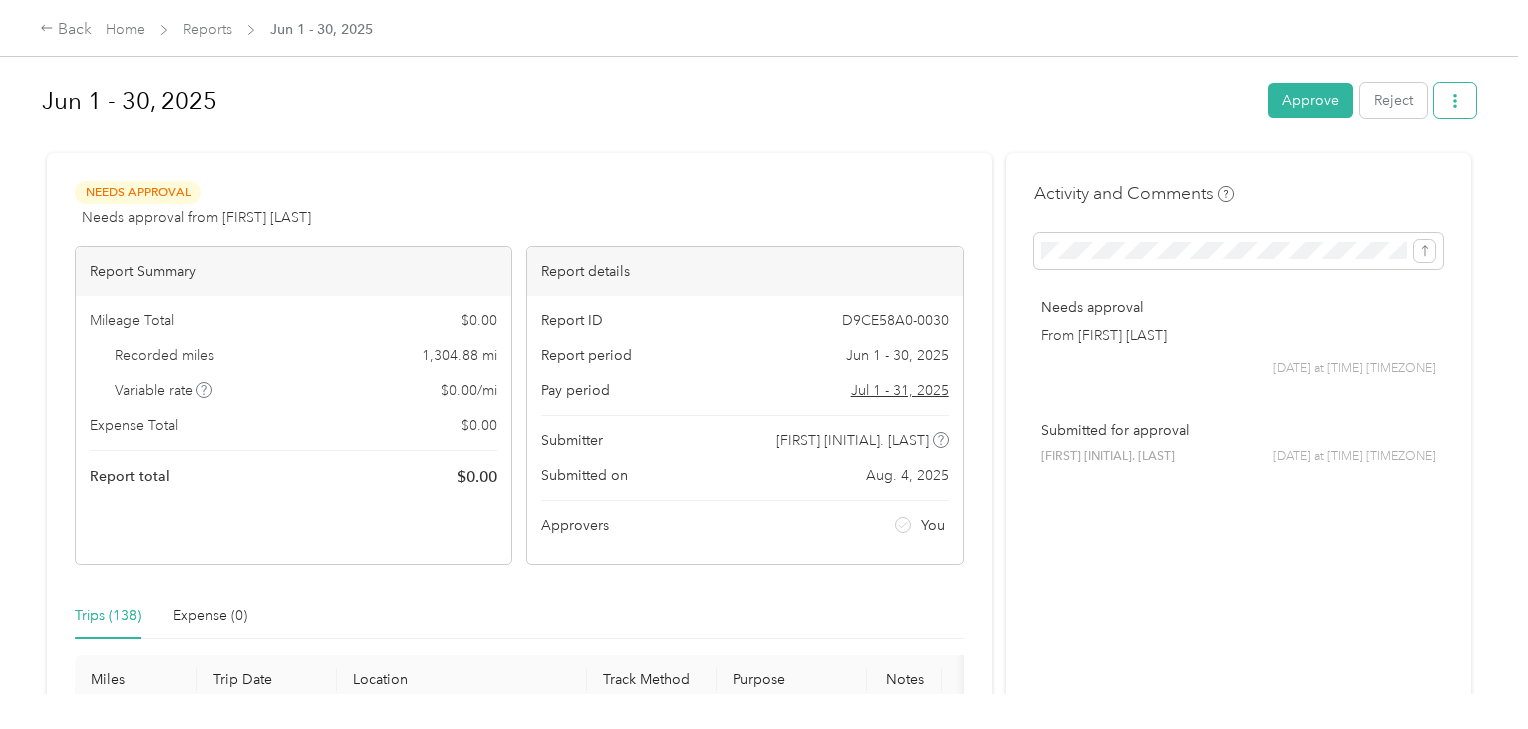 click 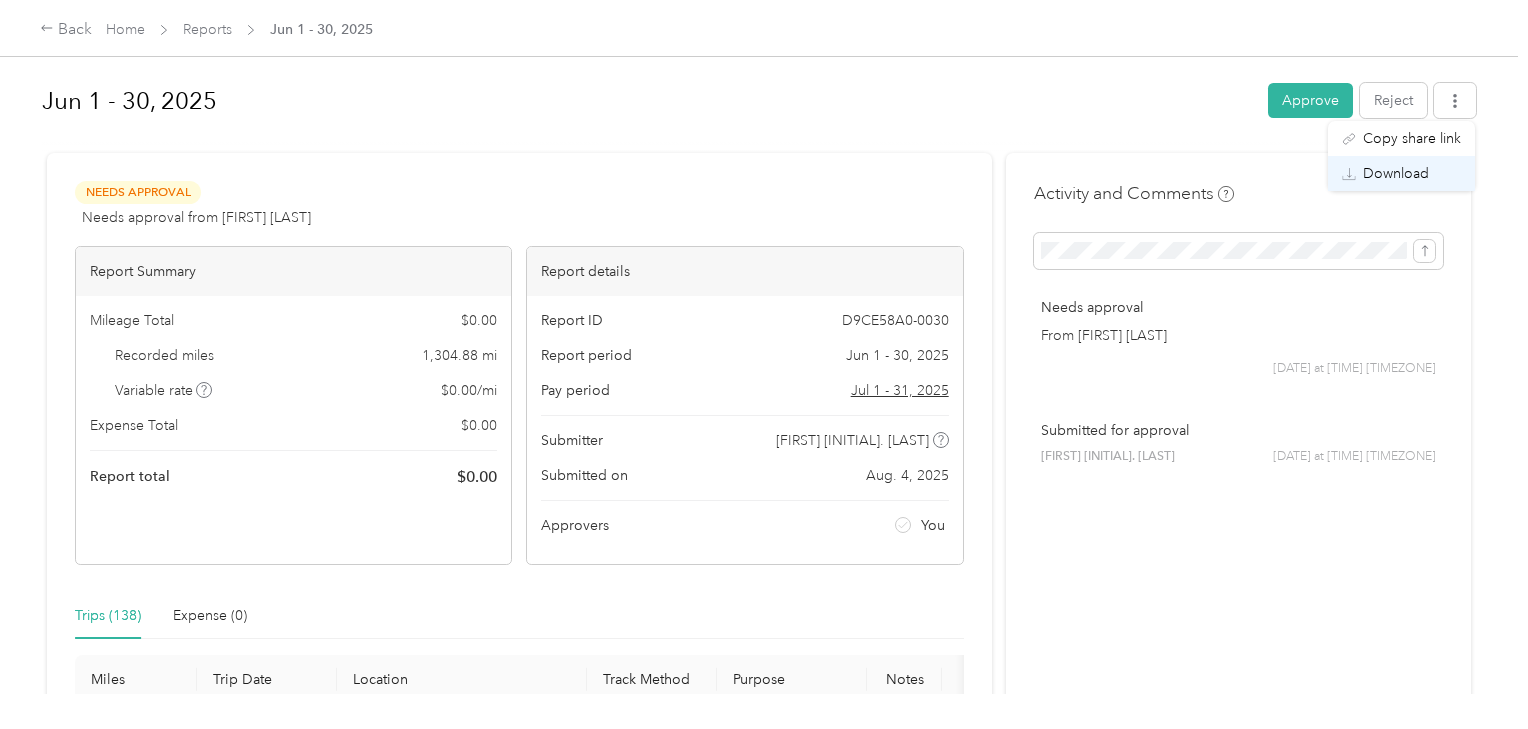 click on "Download" at bounding box center [1396, 173] 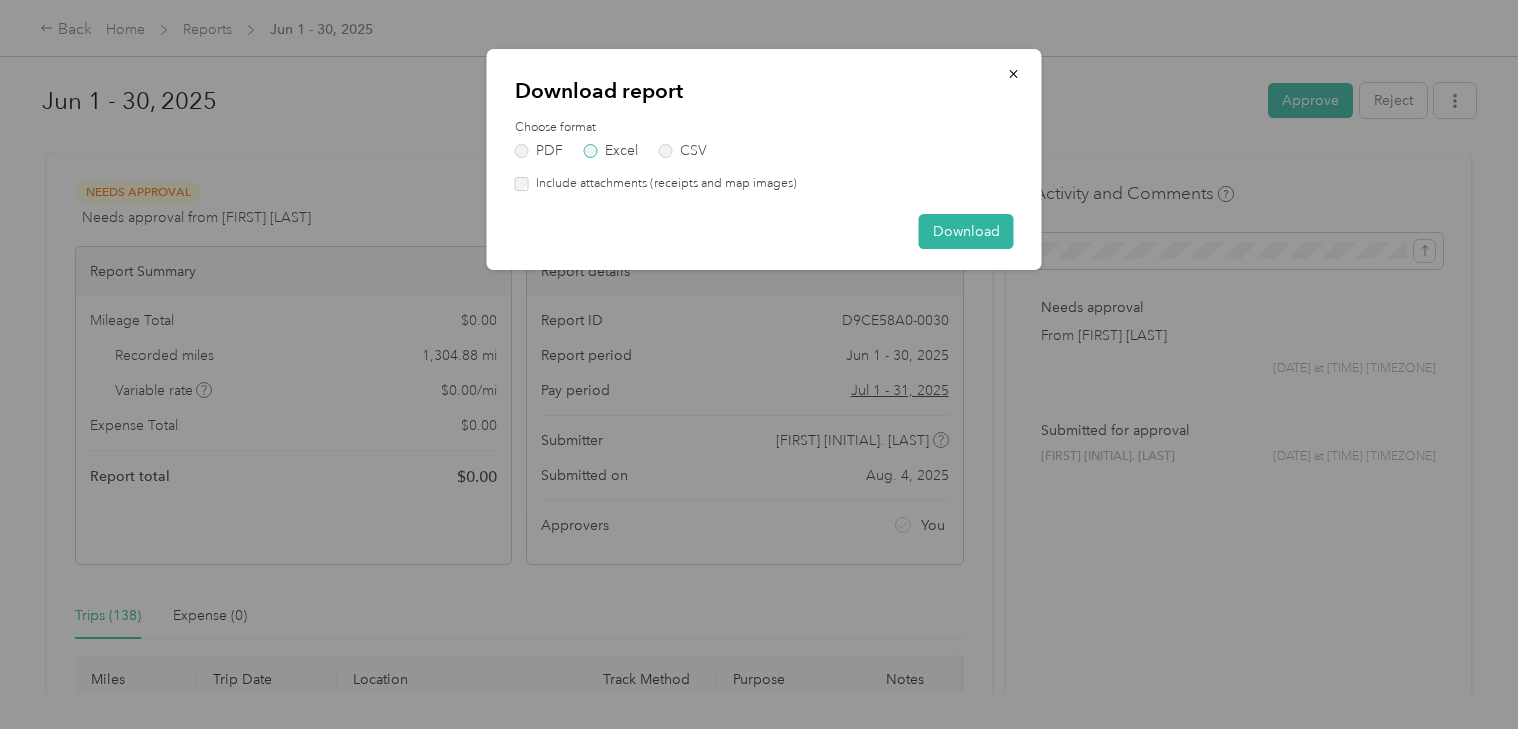 click on "Excel" at bounding box center (611, 151) 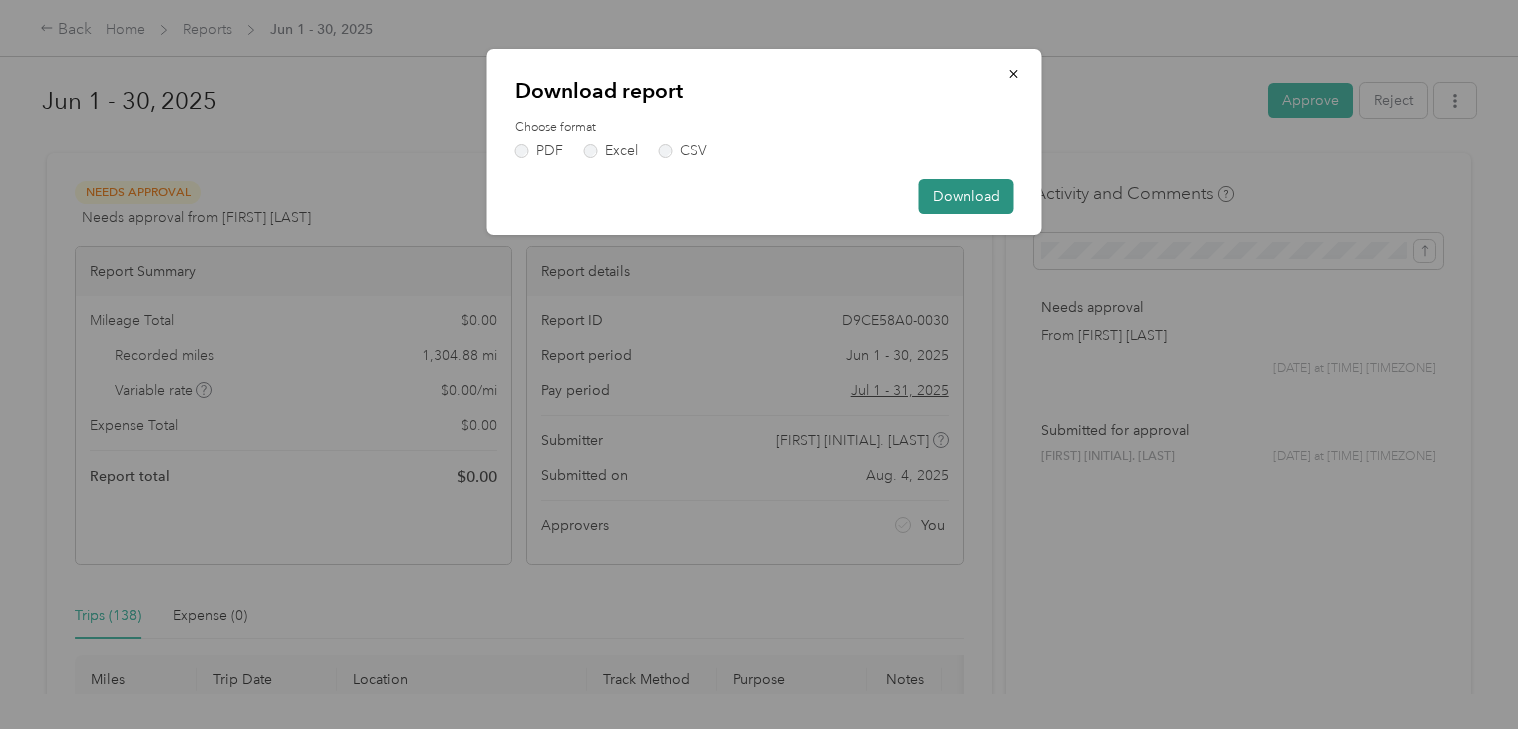 click on "Download" at bounding box center [966, 196] 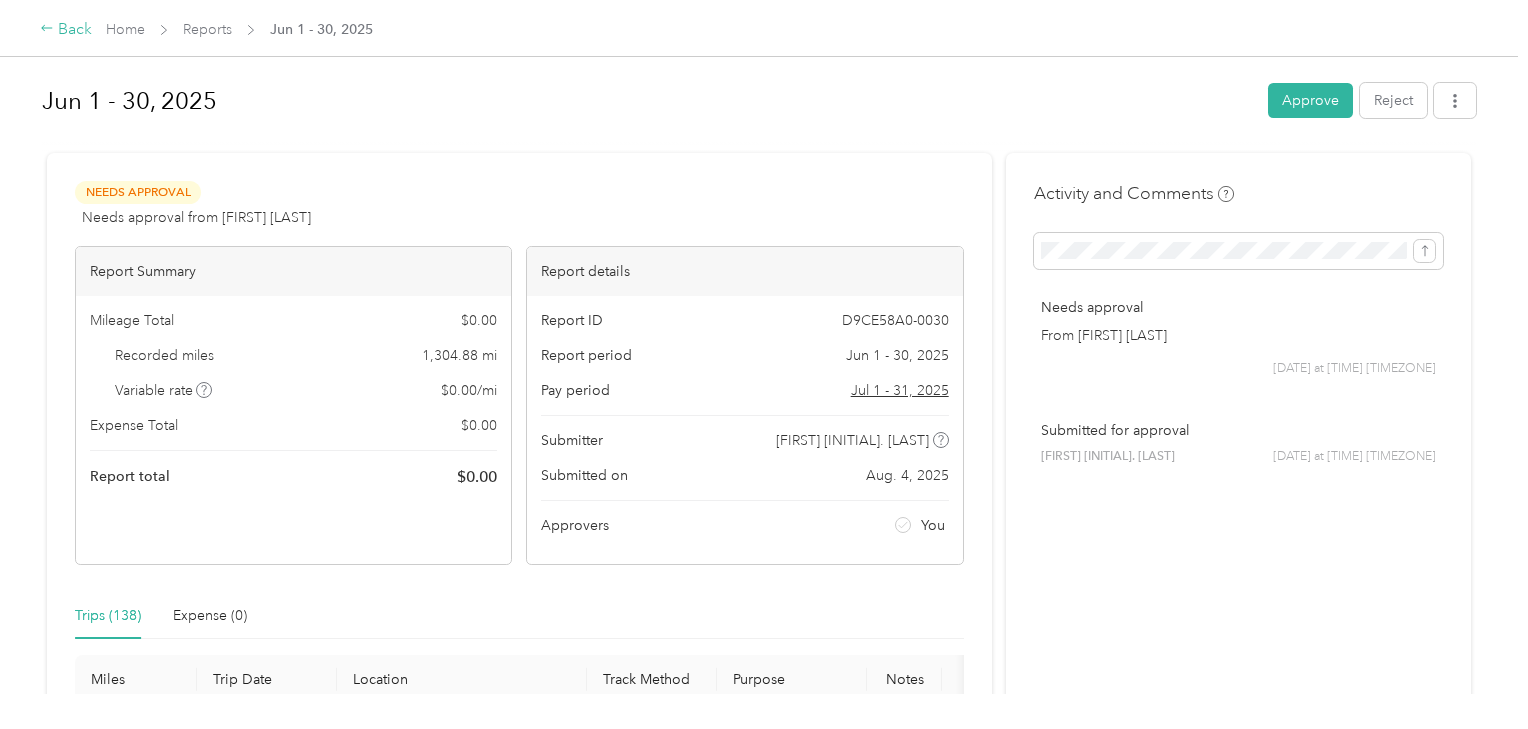 click on "Back" at bounding box center [66, 30] 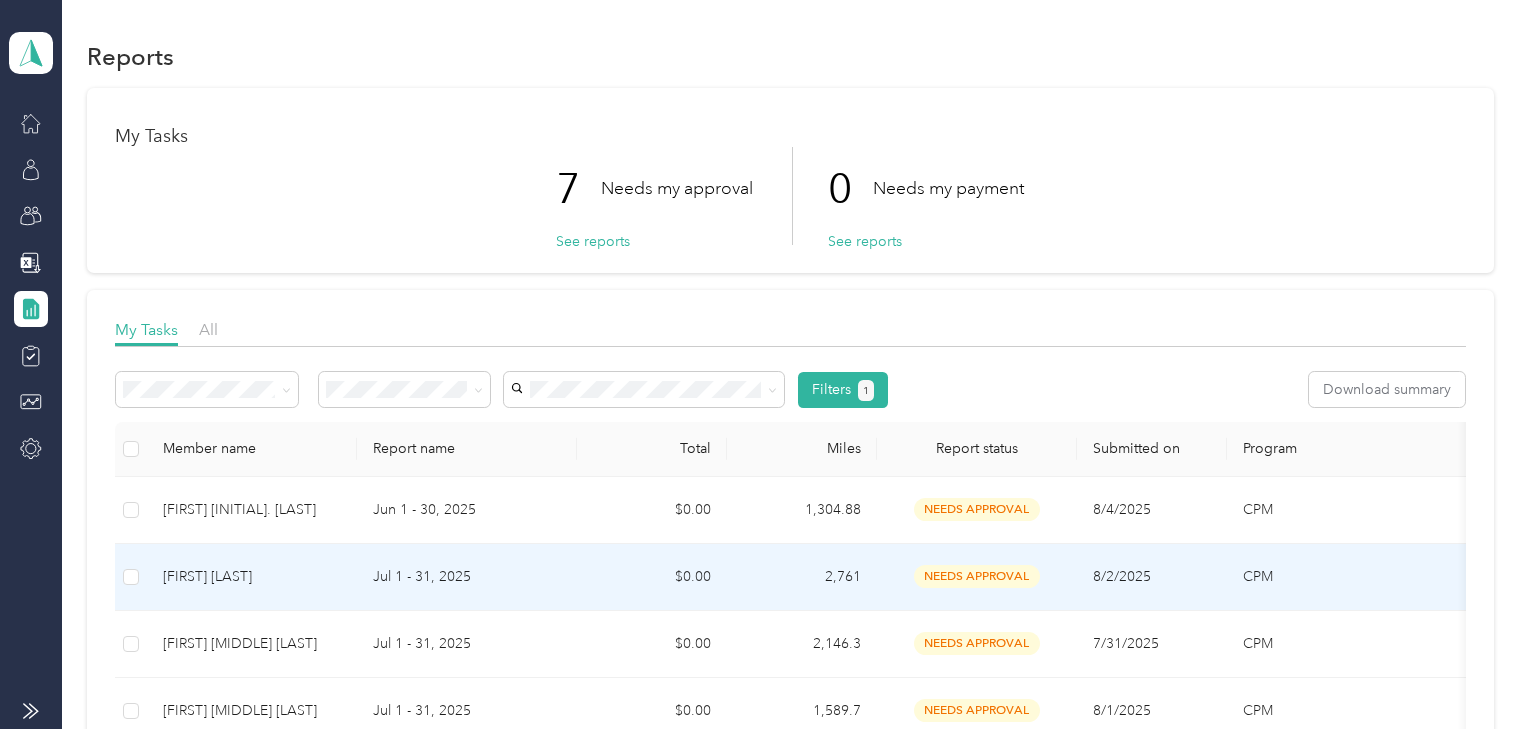 click on "[FIRST] [LAST]" at bounding box center (252, 577) 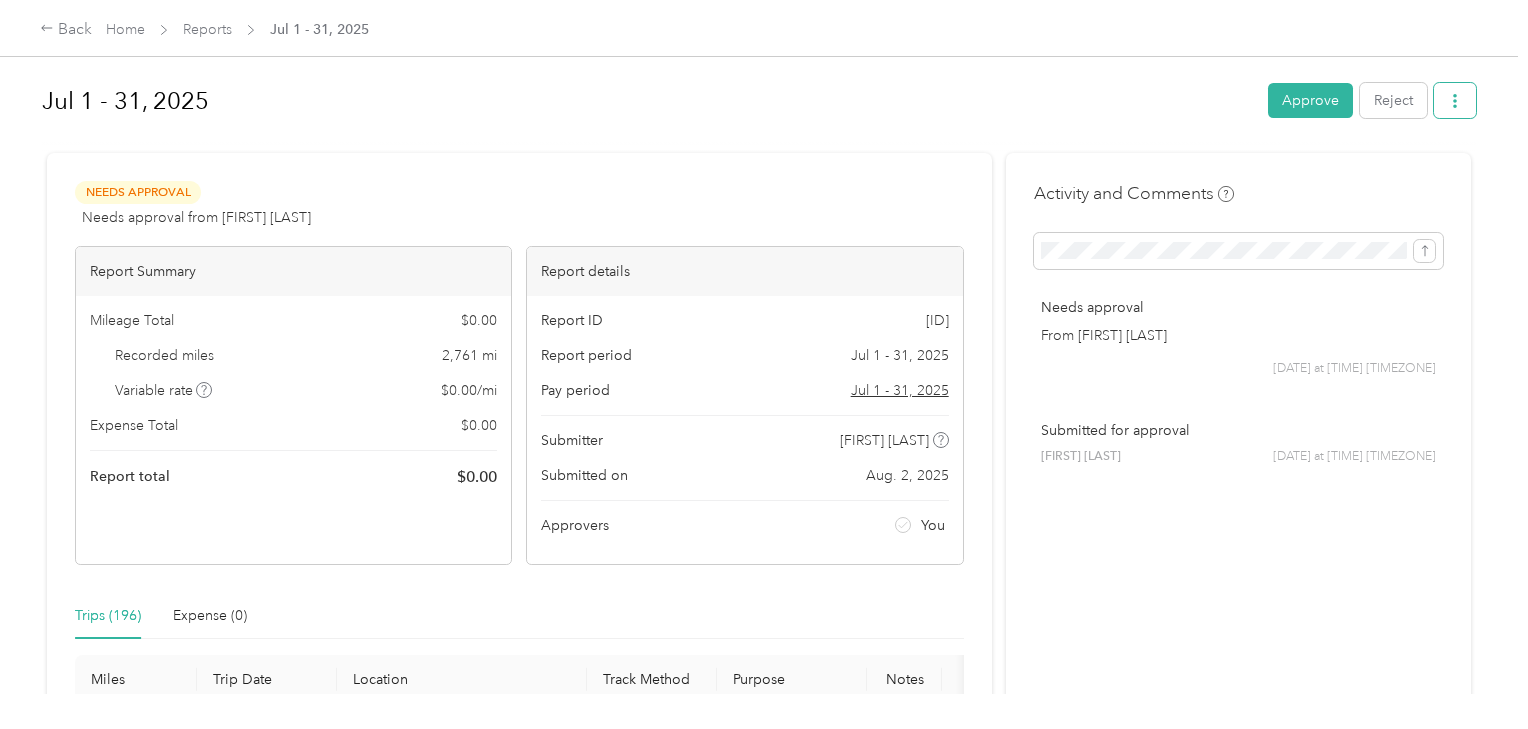 click 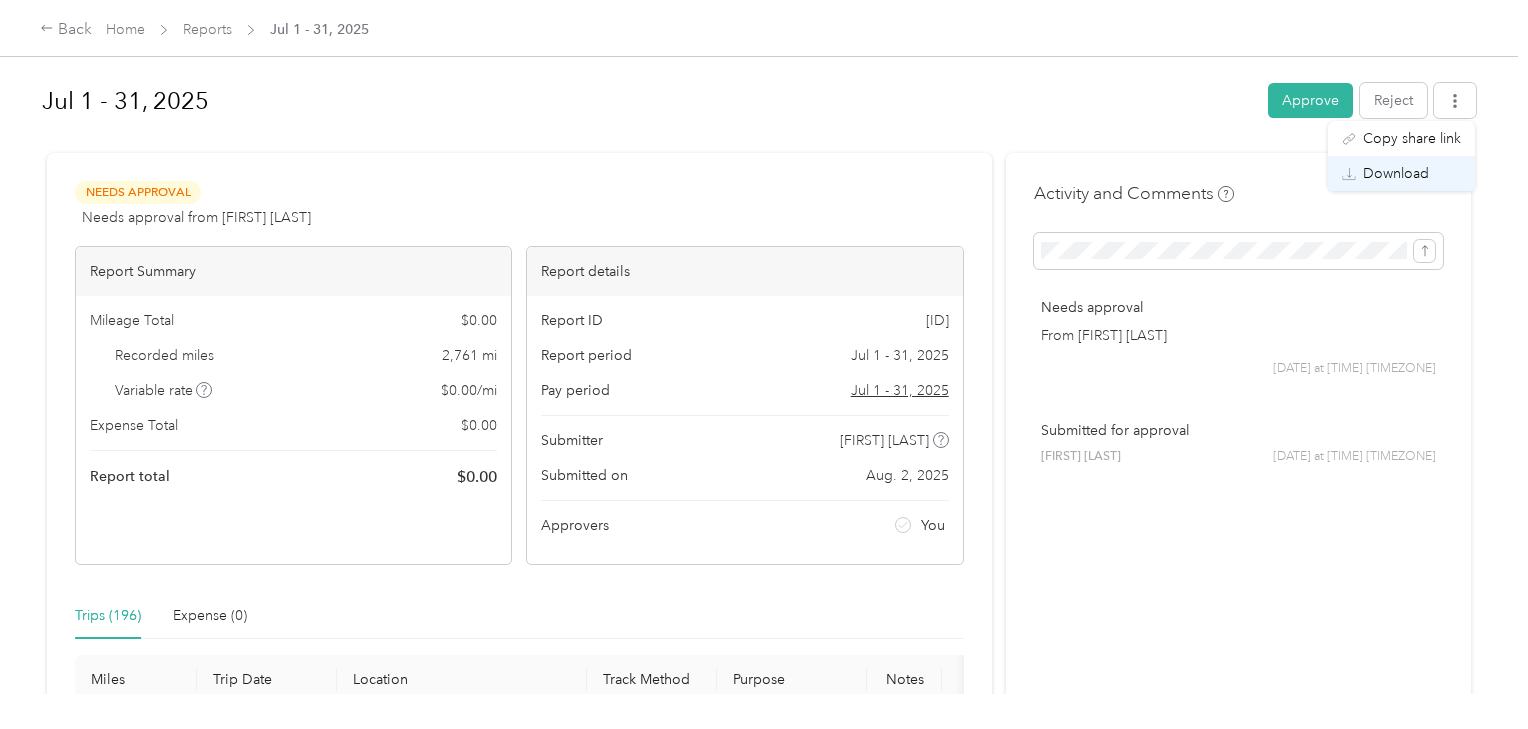 click on "Download" at bounding box center (1401, 173) 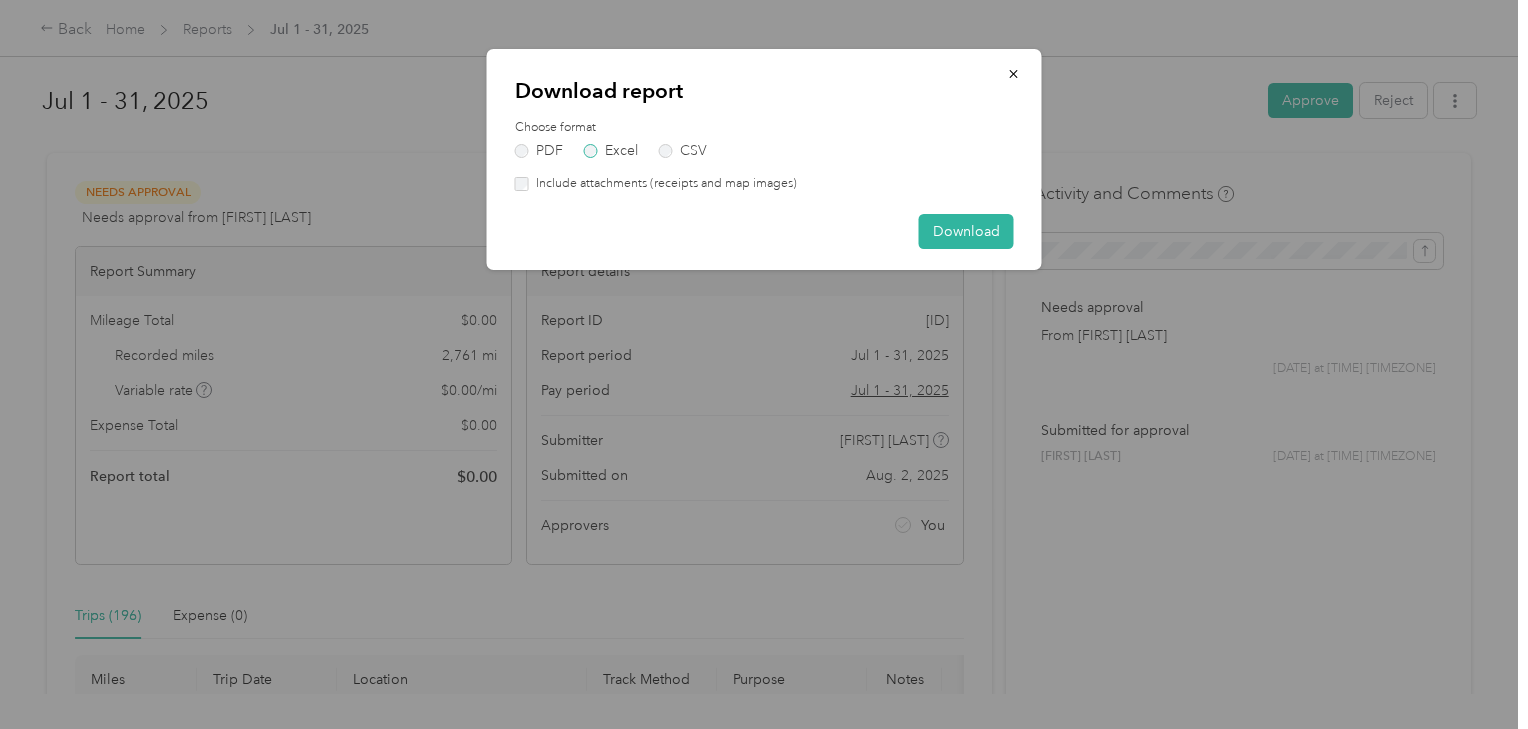 click on "Excel" at bounding box center [611, 151] 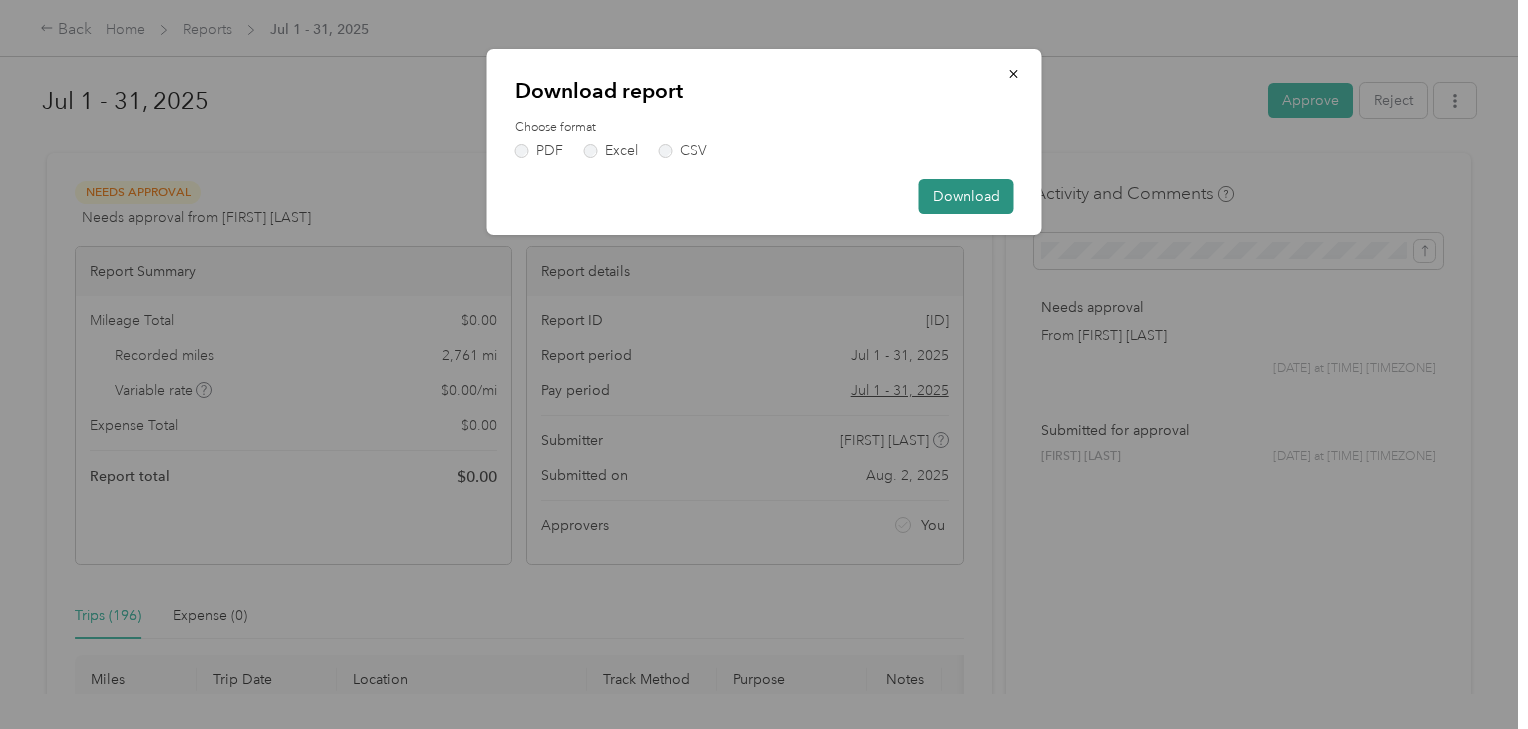 click on "Download" at bounding box center (966, 196) 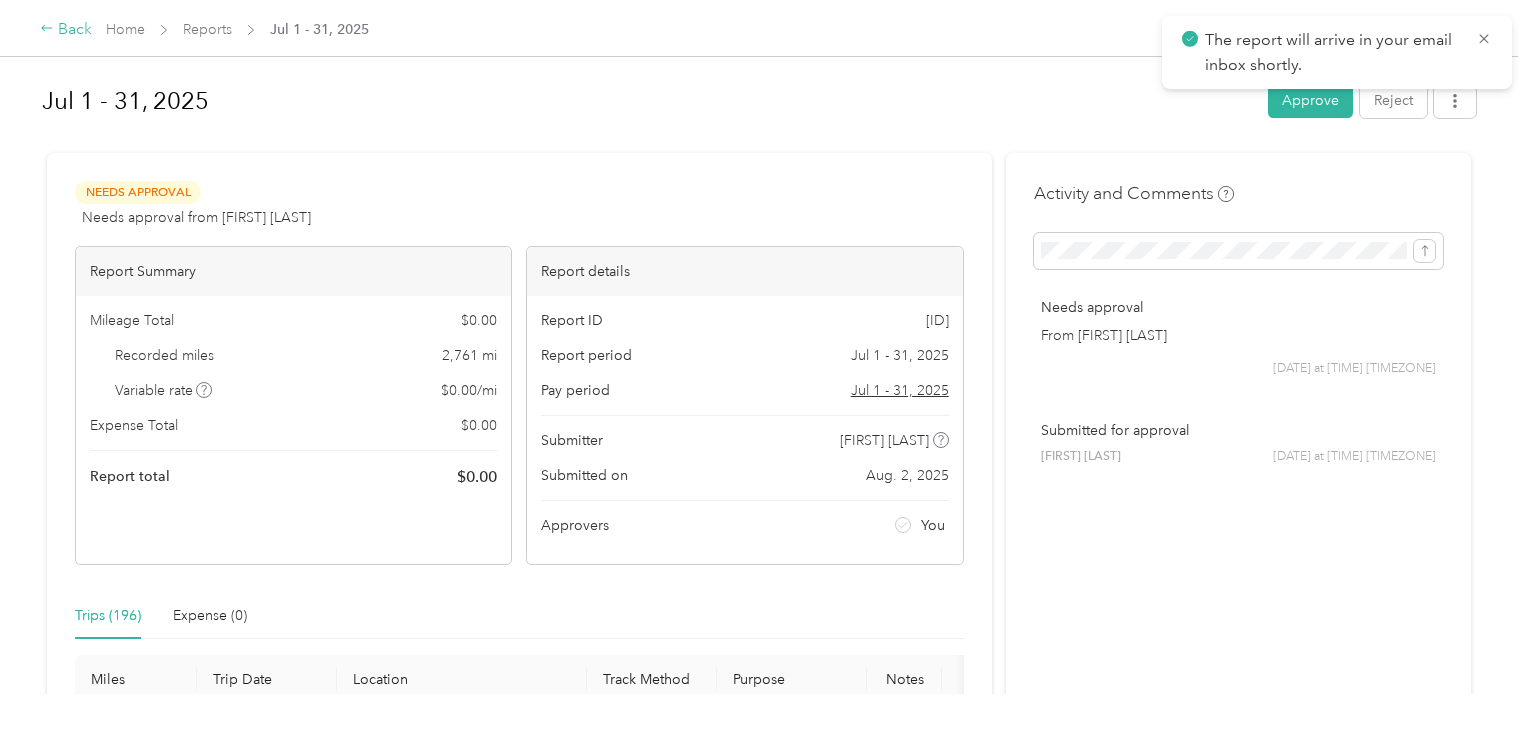 click on "Back" at bounding box center (66, 30) 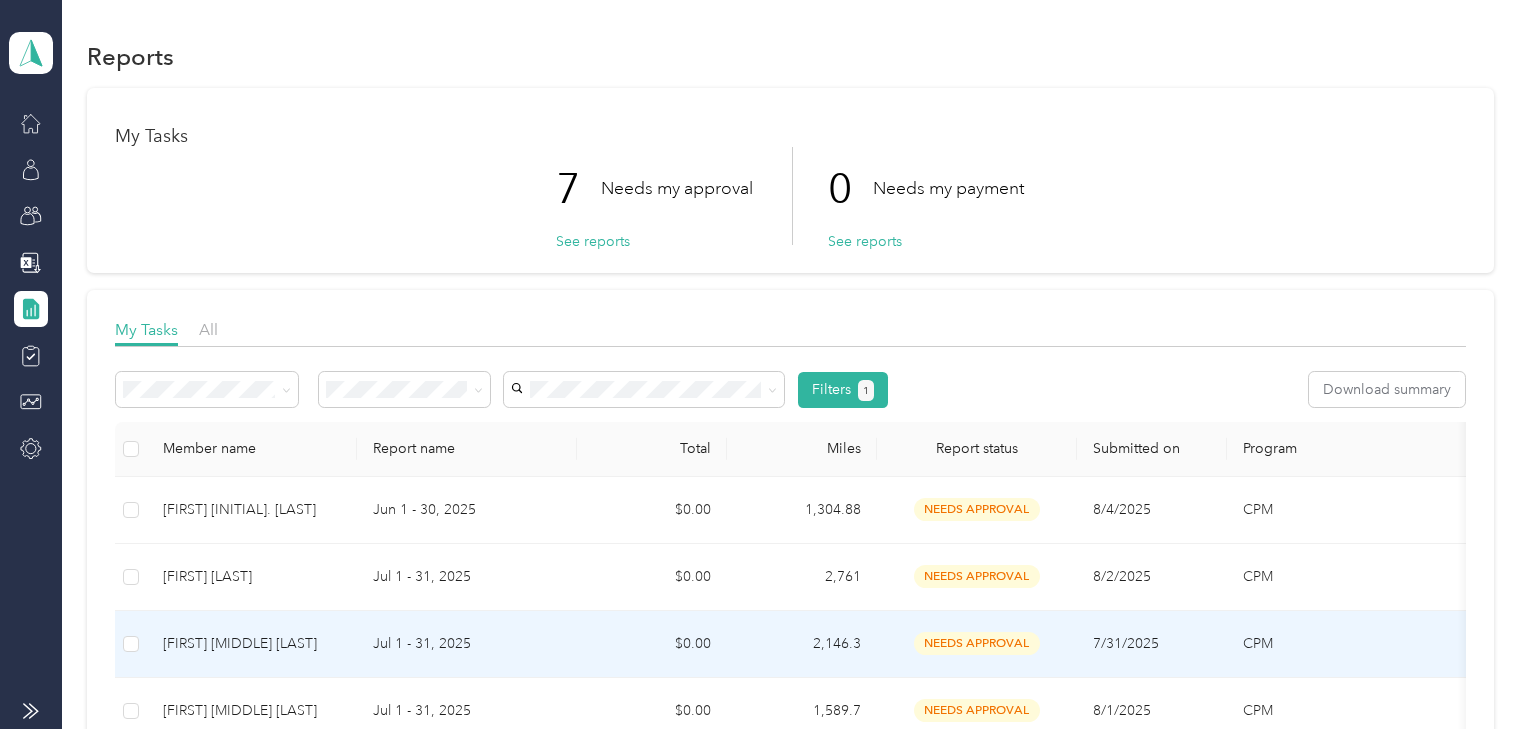 click on "[FIRST] [MIDDLE] [LAST]" at bounding box center (252, 644) 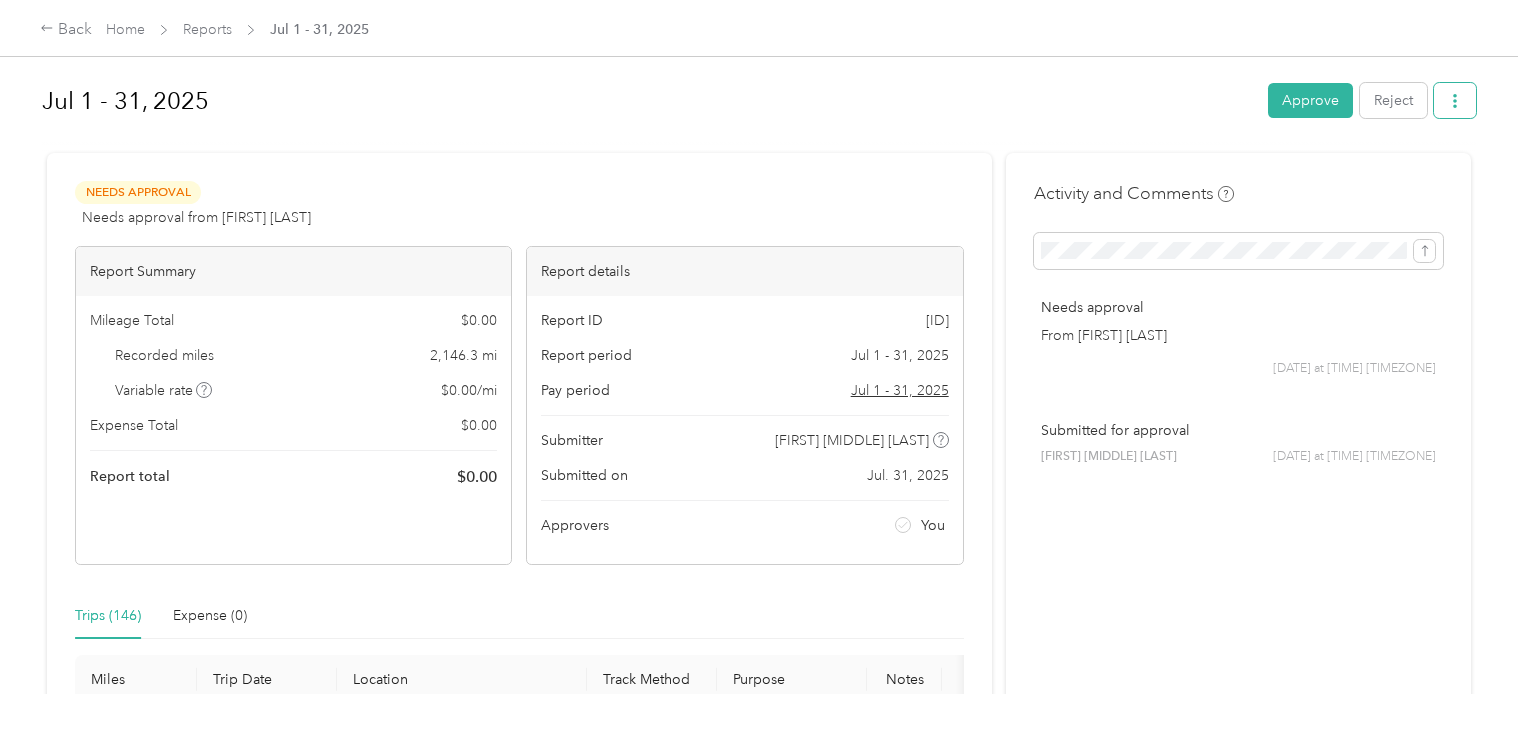 click at bounding box center [1455, 100] 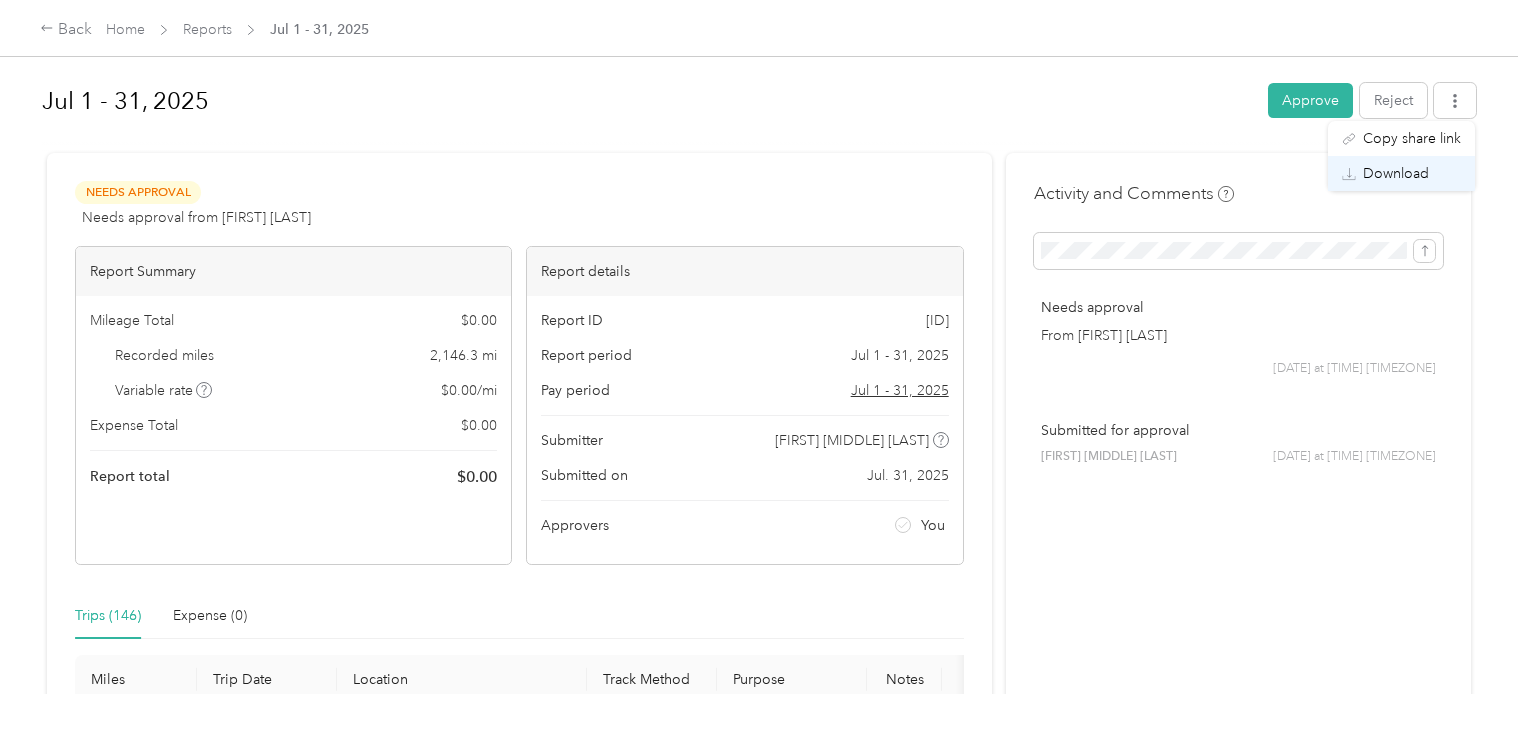 click on "Download" at bounding box center [1396, 173] 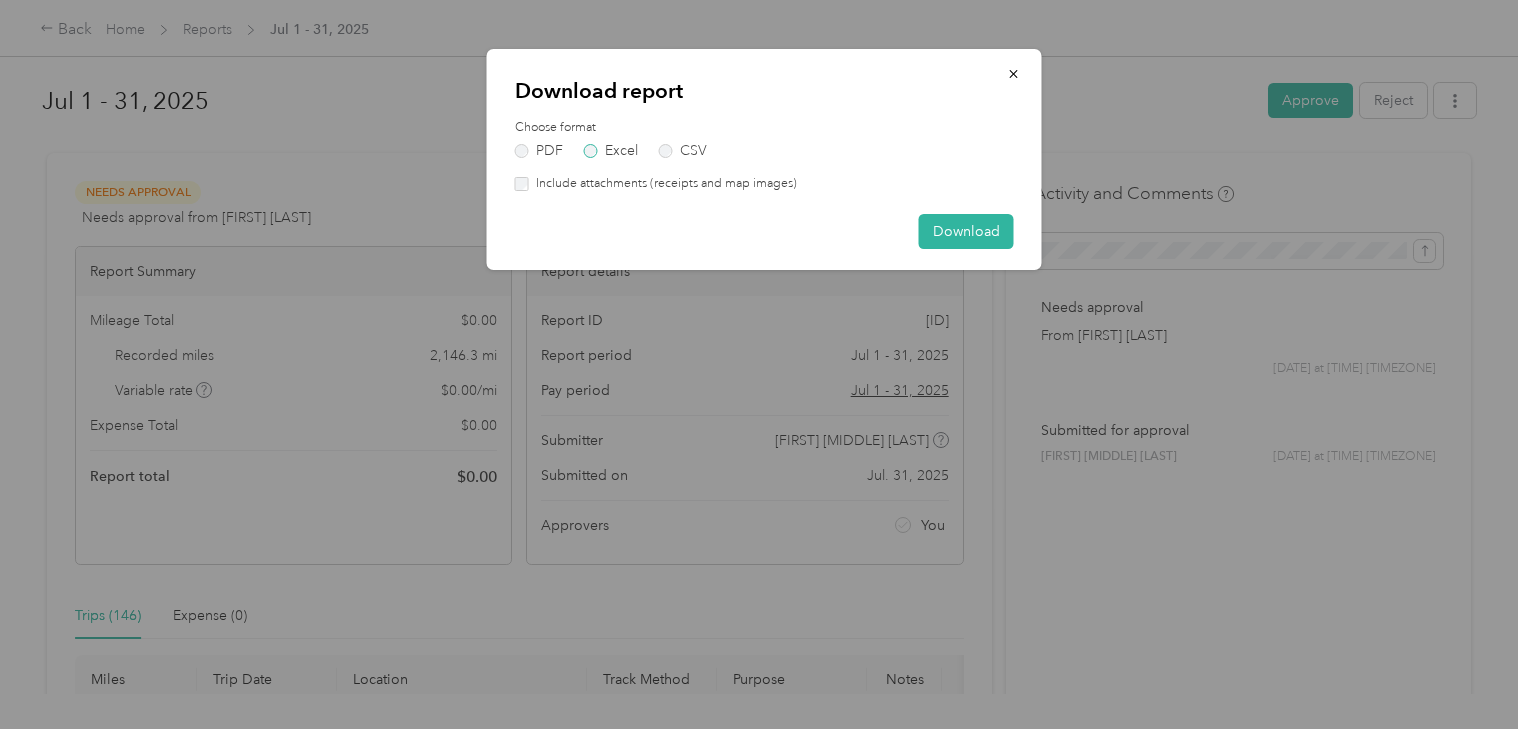 click on "Excel" at bounding box center (611, 151) 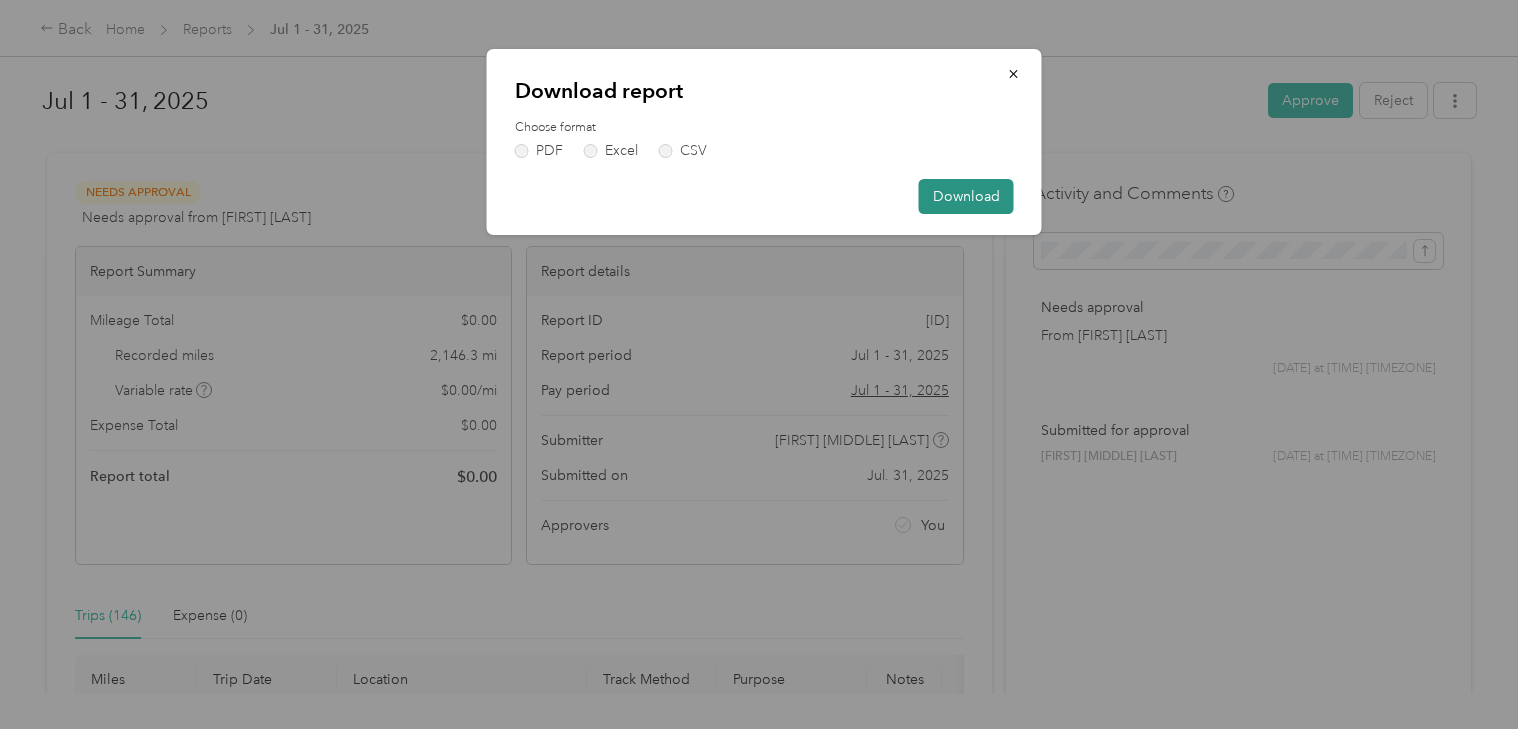 click on "Download" at bounding box center (966, 196) 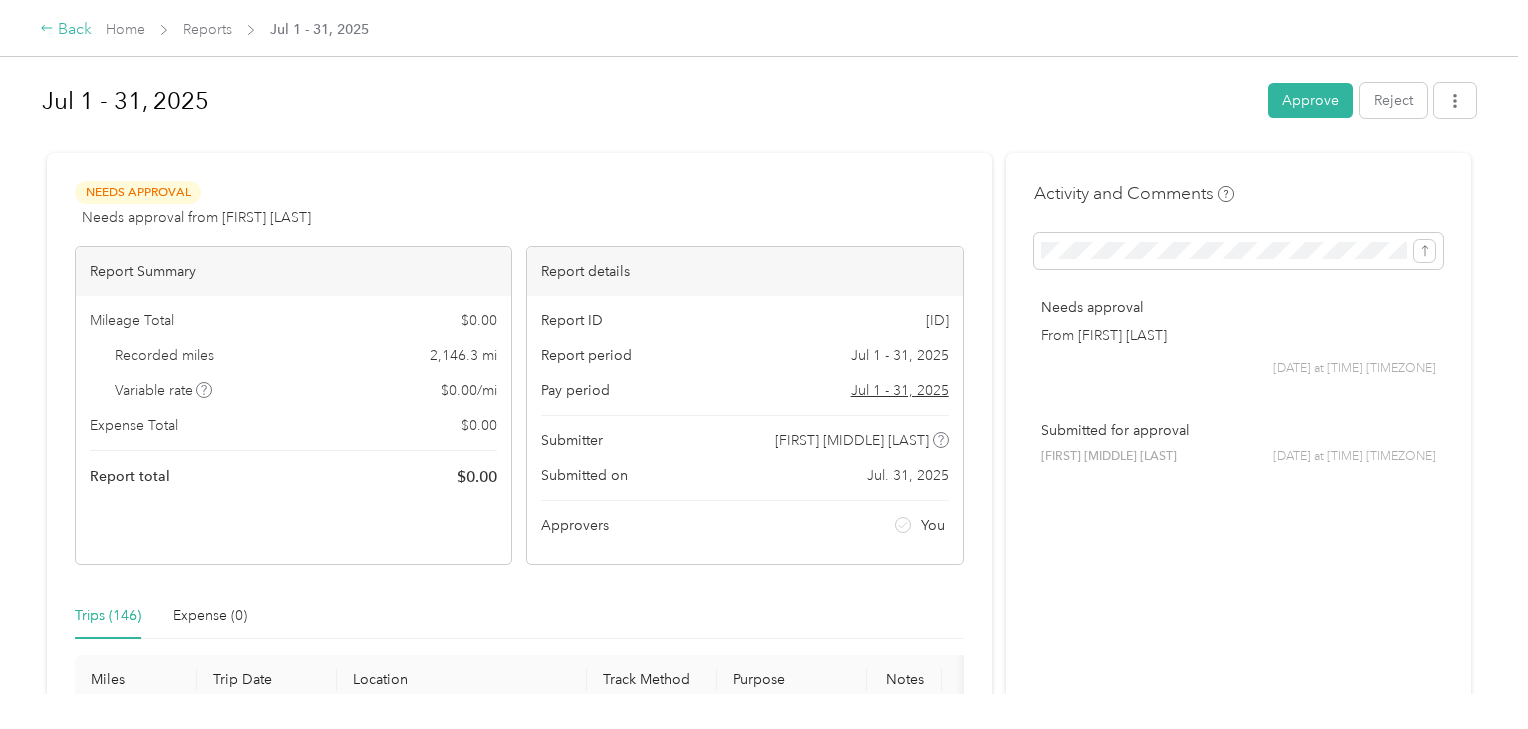 click on "Back" at bounding box center (66, 30) 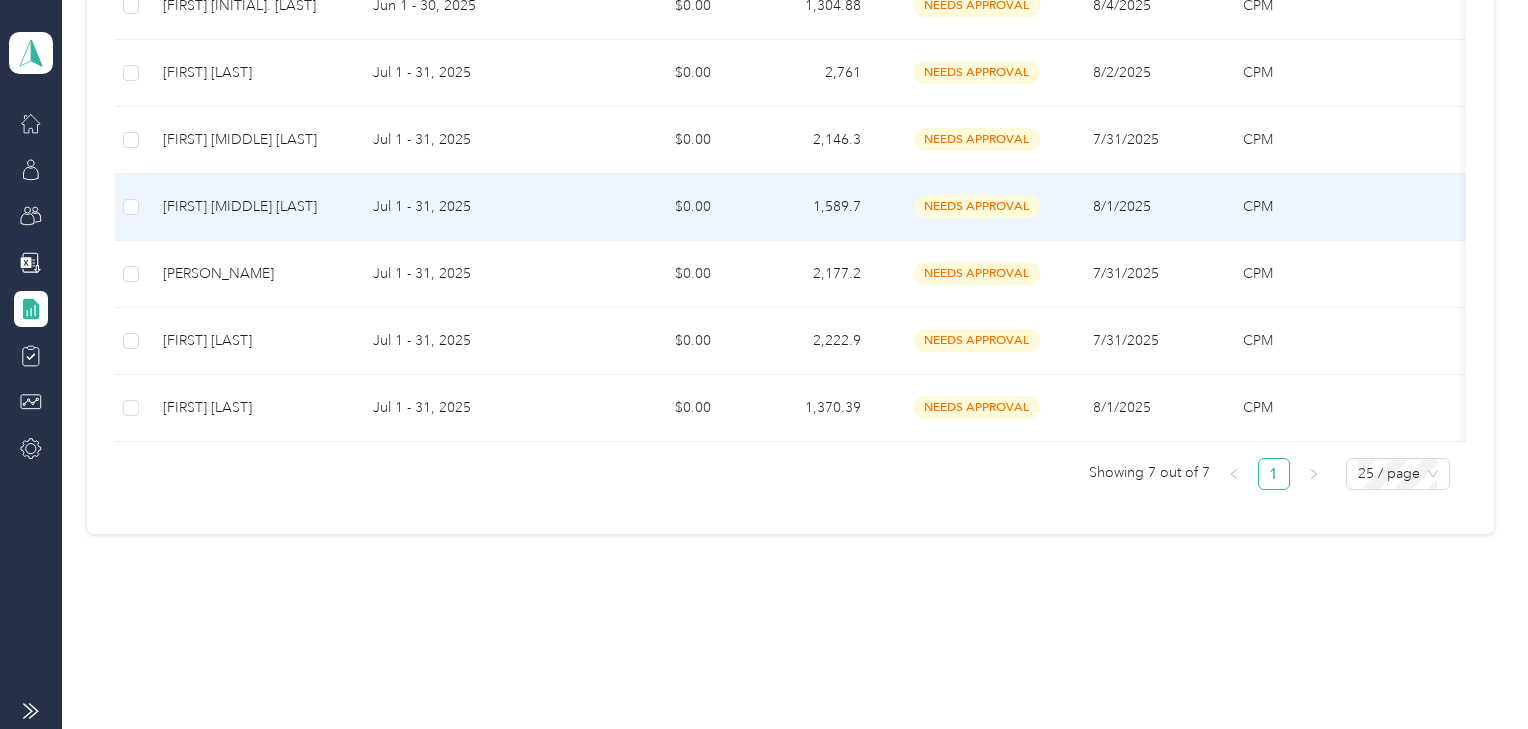 scroll, scrollTop: 524, scrollLeft: 0, axis: vertical 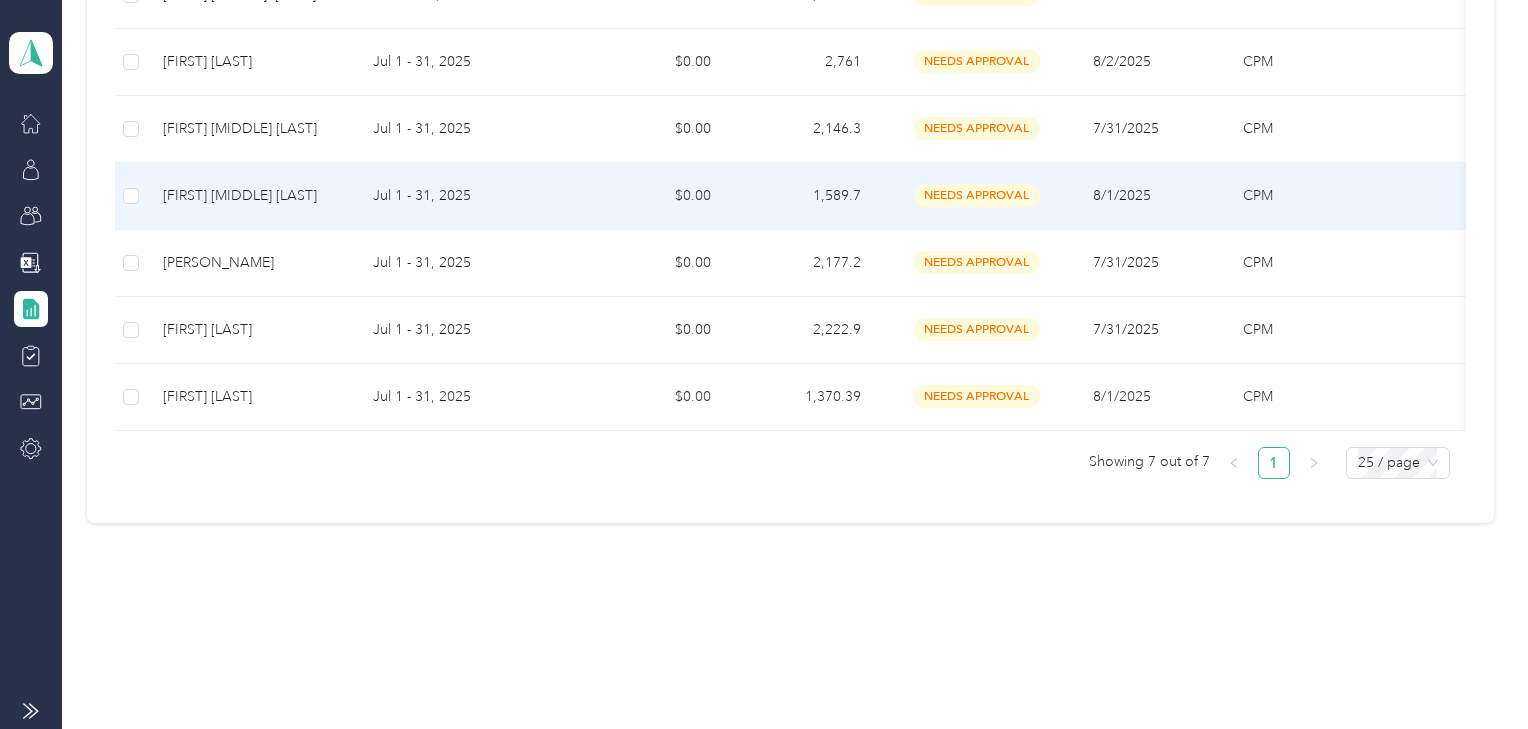 click on "[FIRST] [MIDDLE] [LAST]" at bounding box center [252, 196] 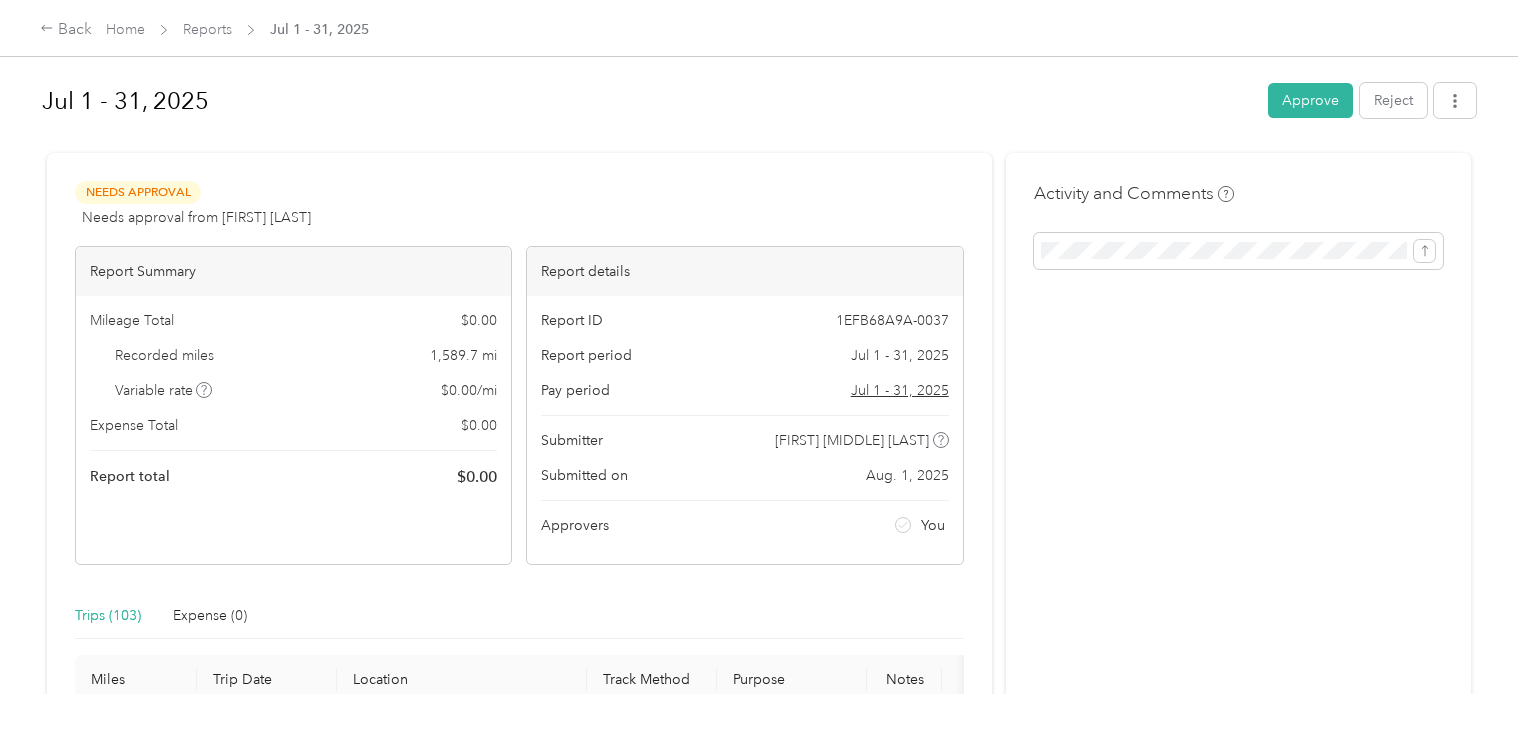 scroll, scrollTop: 0, scrollLeft: 0, axis: both 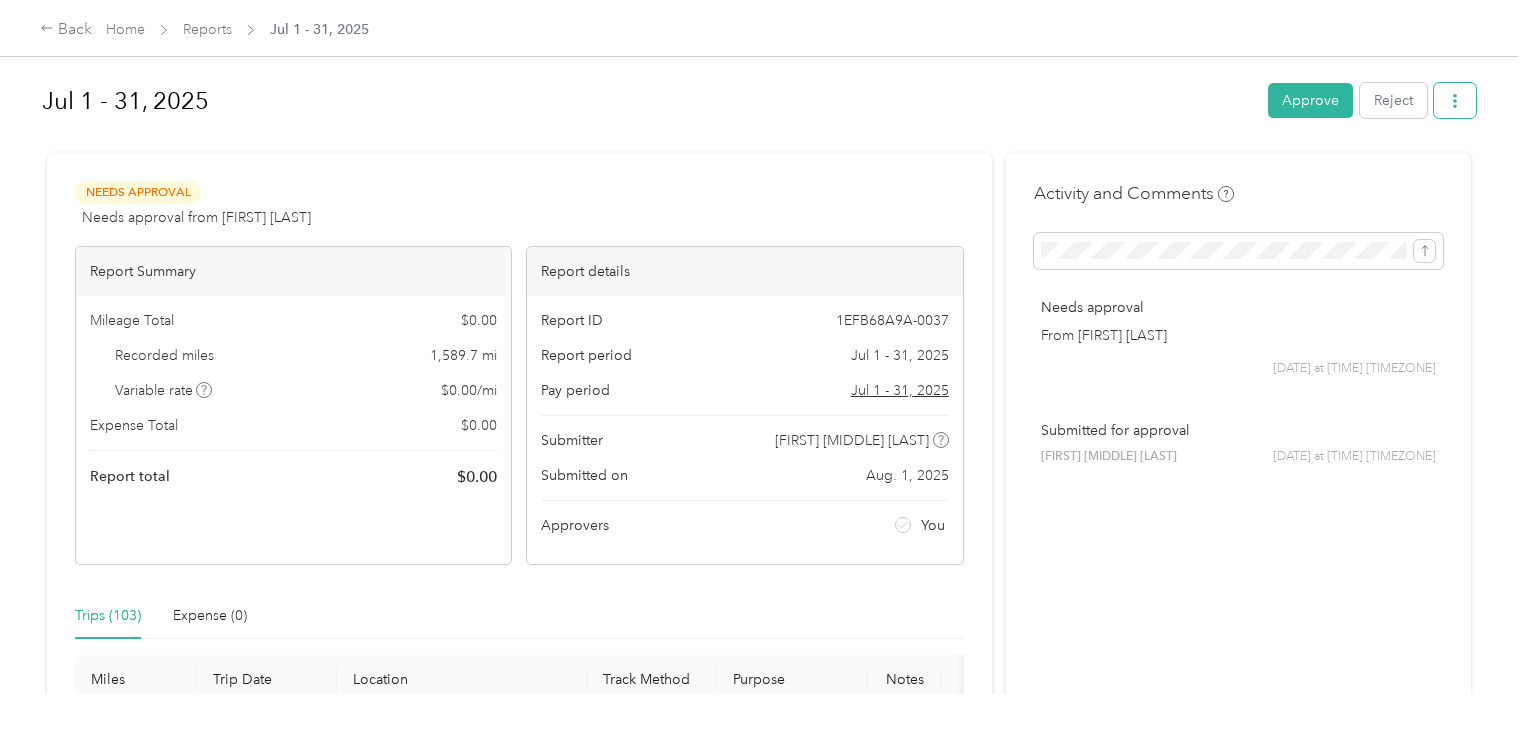 click at bounding box center (1455, 100) 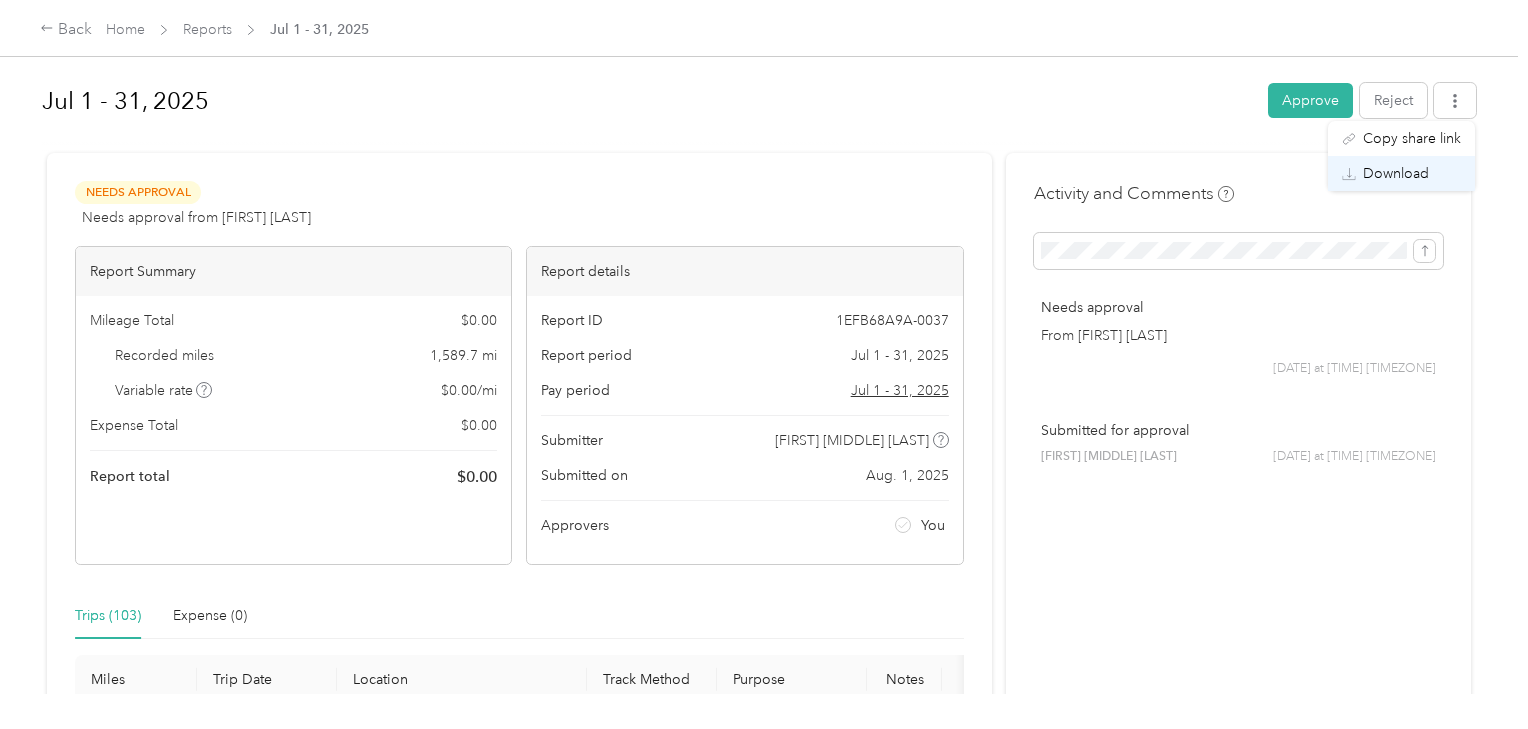 click on "Download" at bounding box center [1396, 173] 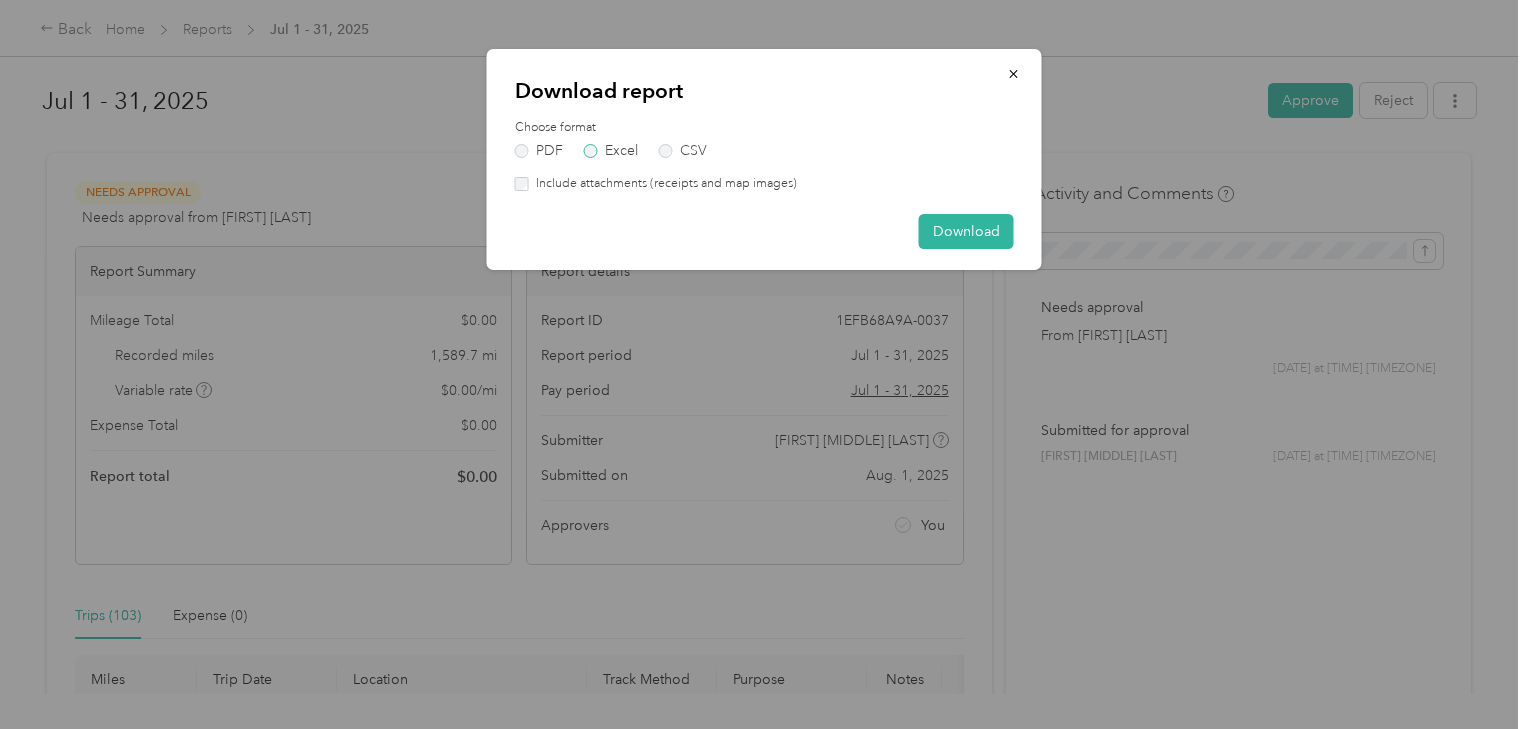 click on "Excel" at bounding box center [611, 151] 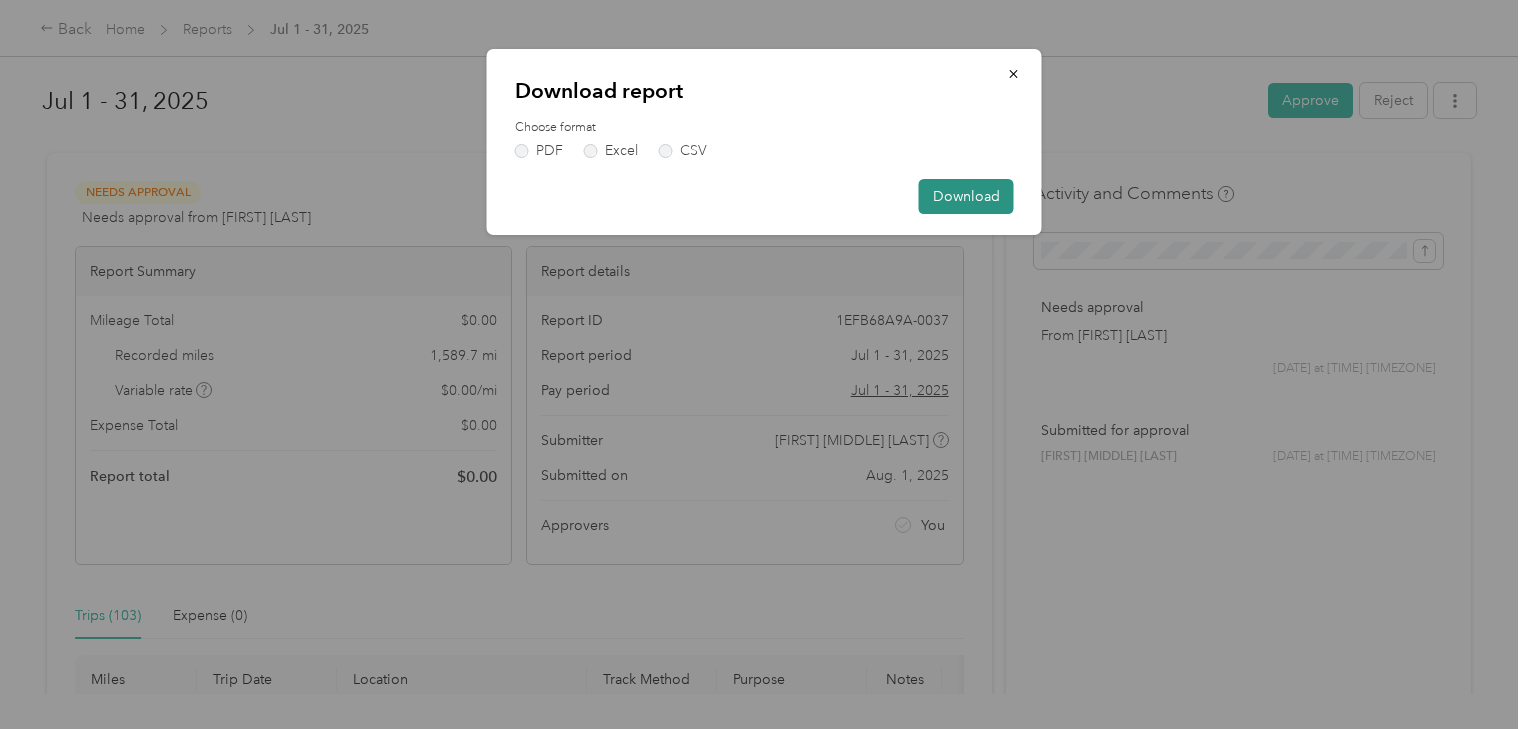 click on "Download" at bounding box center [966, 196] 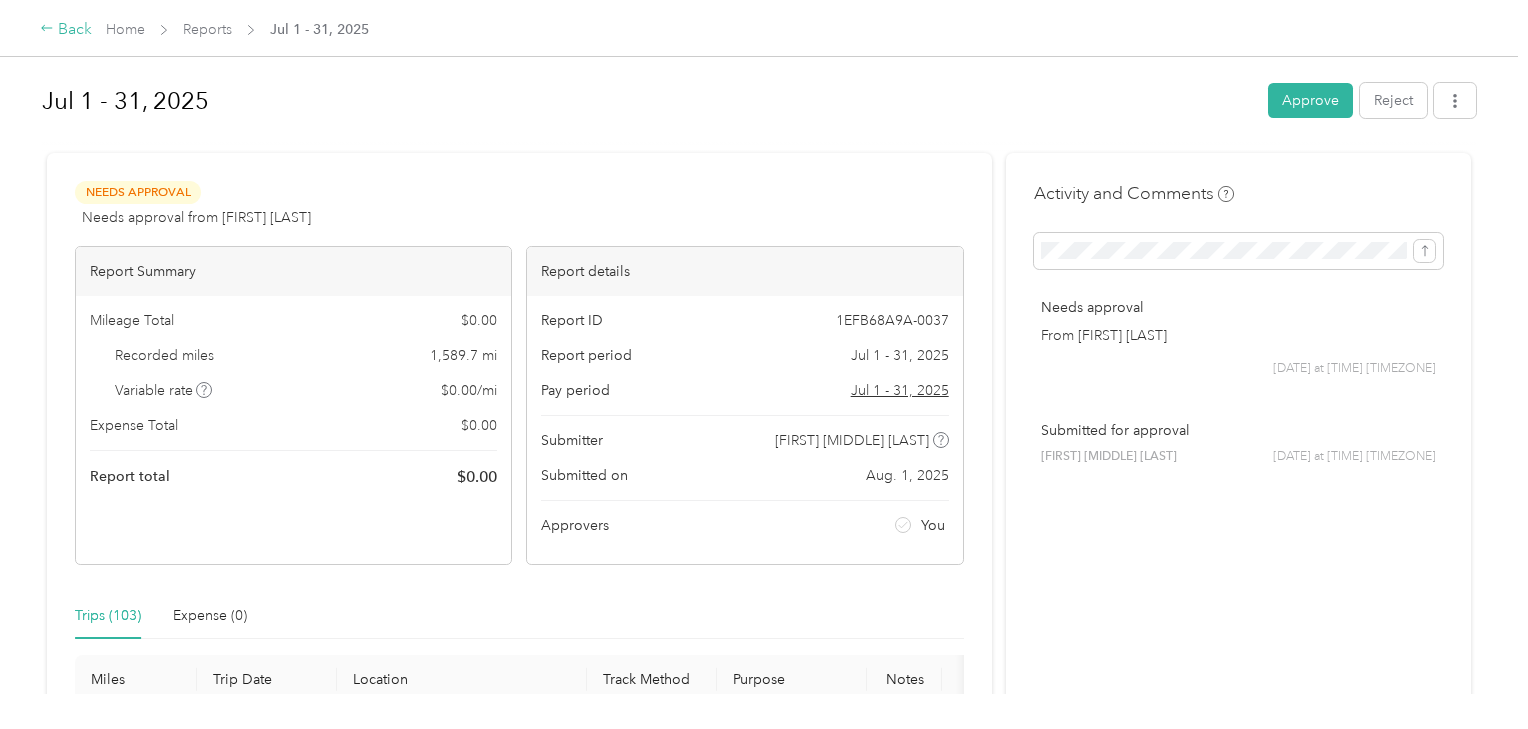 click on "Back" at bounding box center [66, 30] 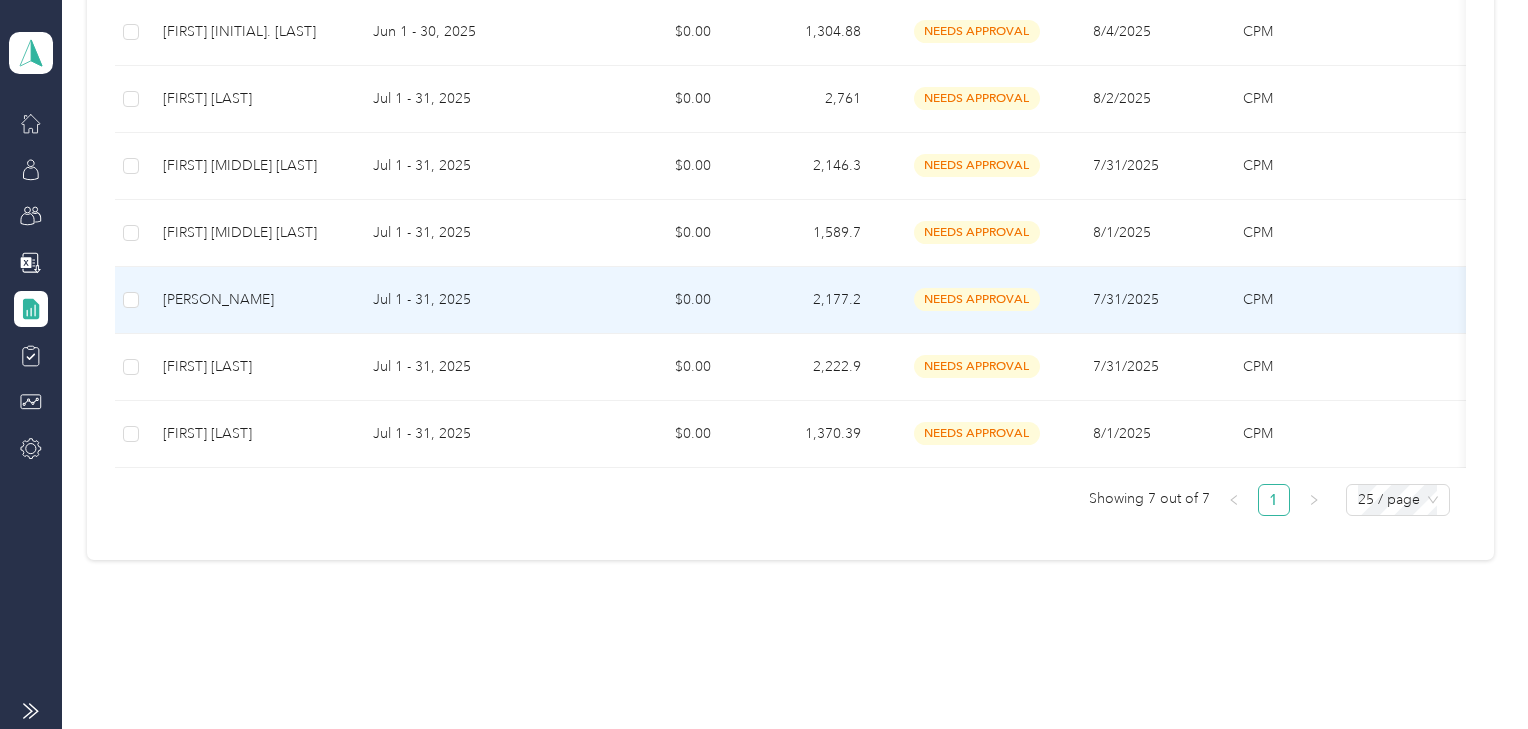 scroll, scrollTop: 479, scrollLeft: 0, axis: vertical 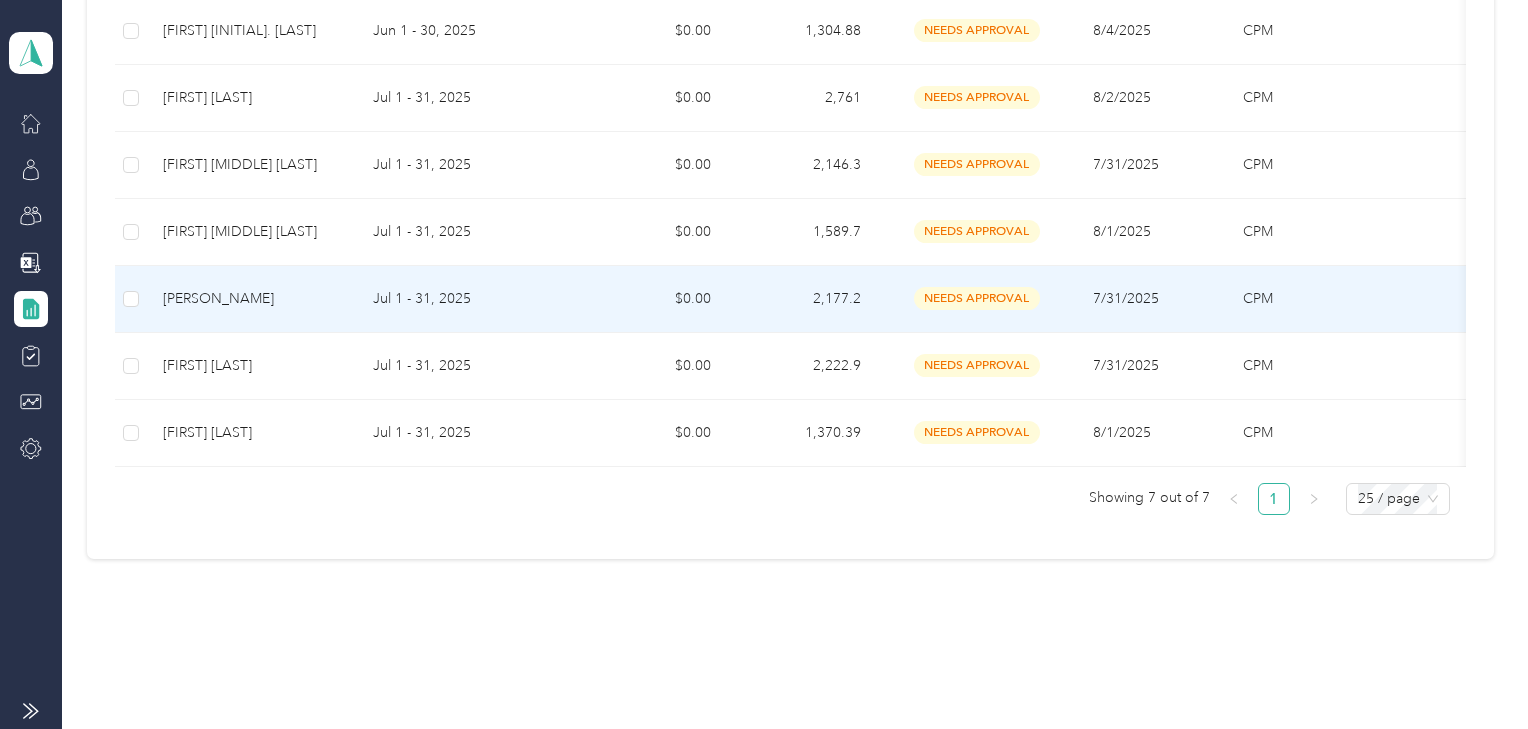 click on "[PERSON_NAME]" at bounding box center (252, 299) 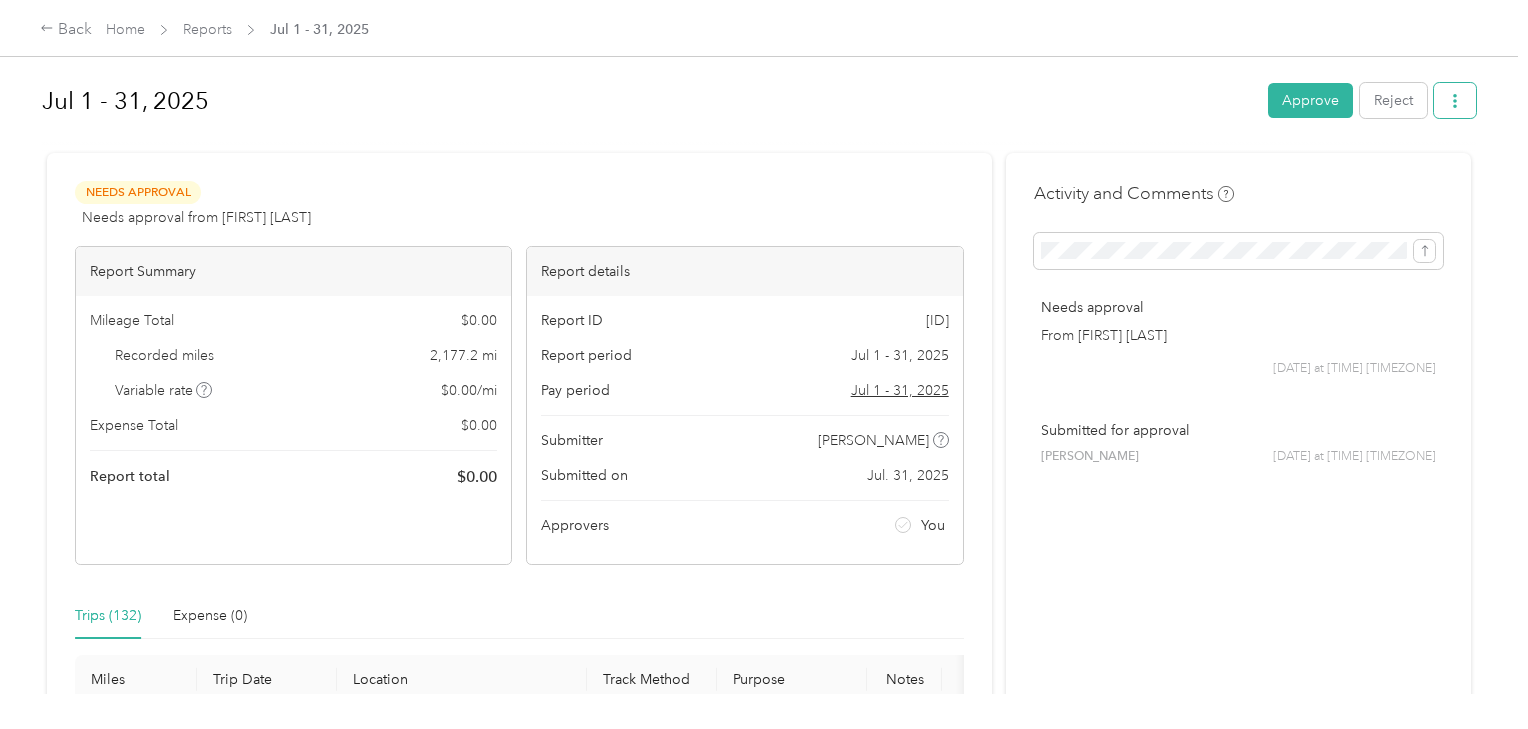 click 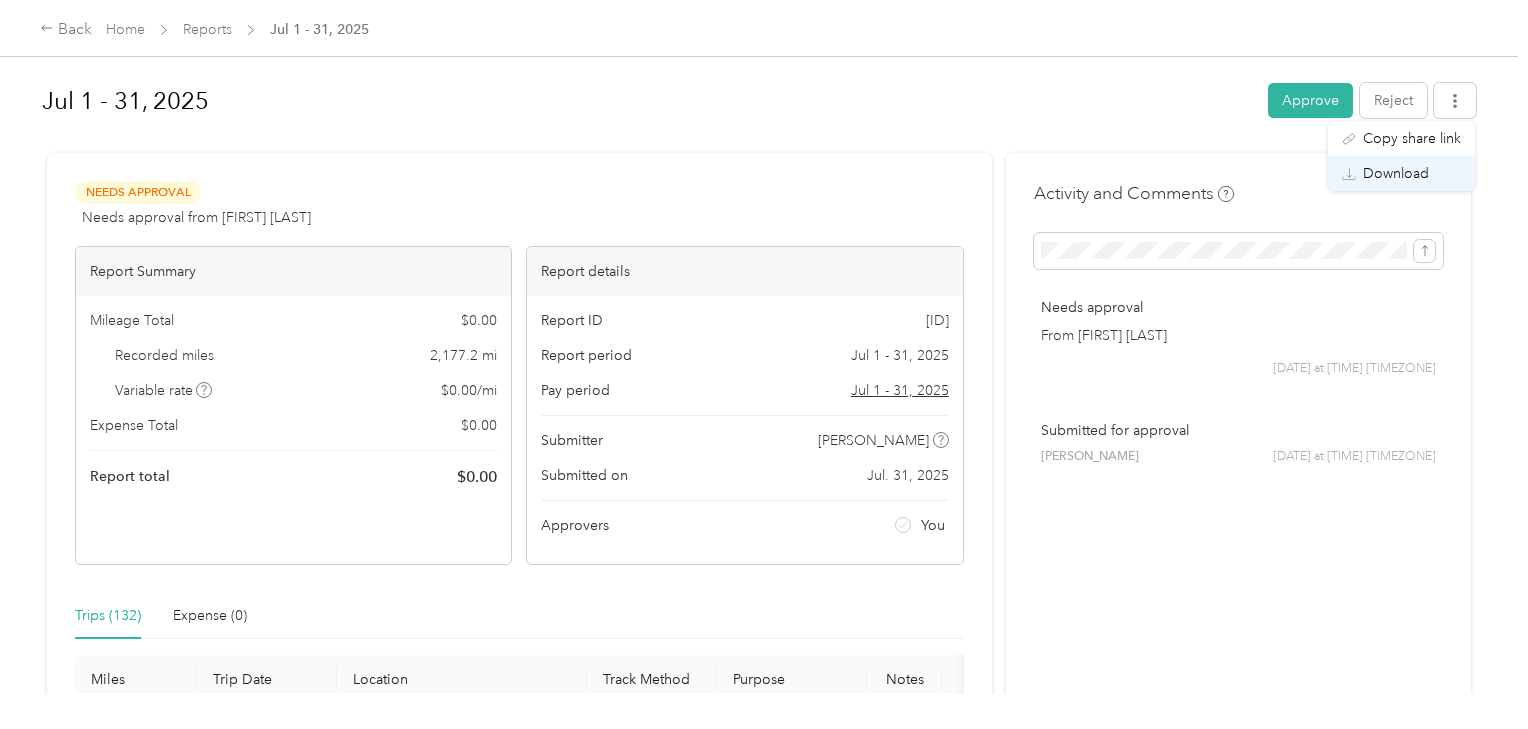 click on "Download" at bounding box center (1396, 173) 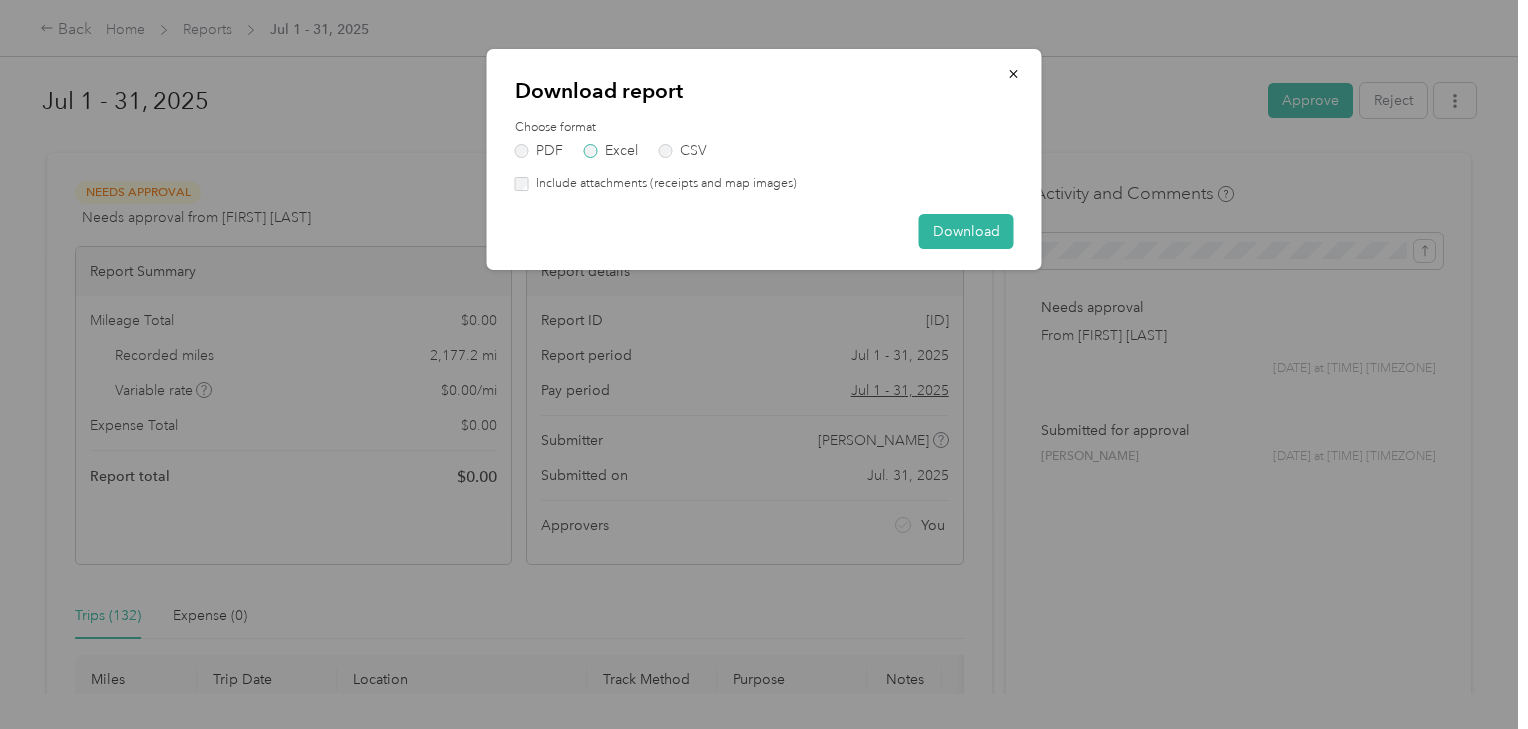 click on "Excel" at bounding box center [611, 151] 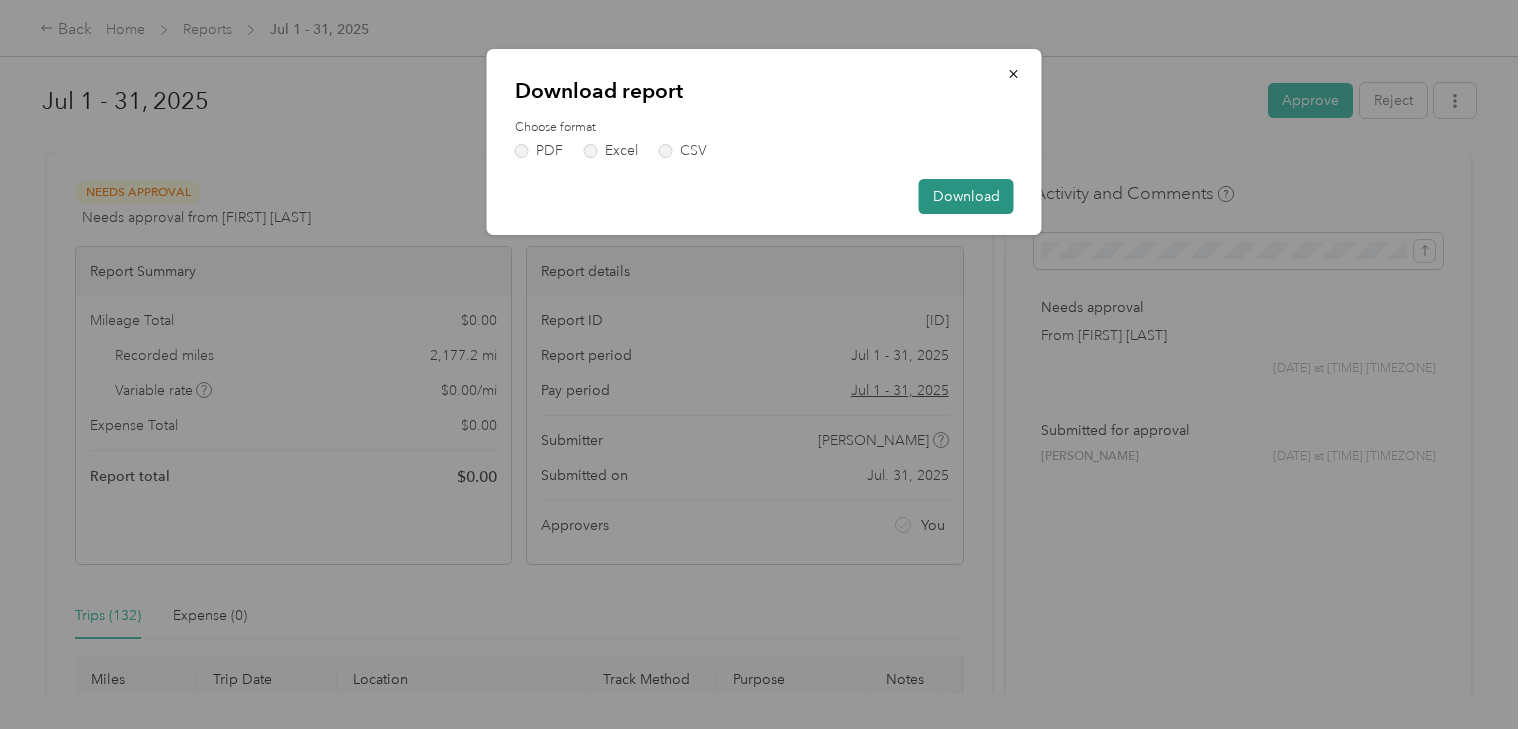 click on "Download" at bounding box center (966, 196) 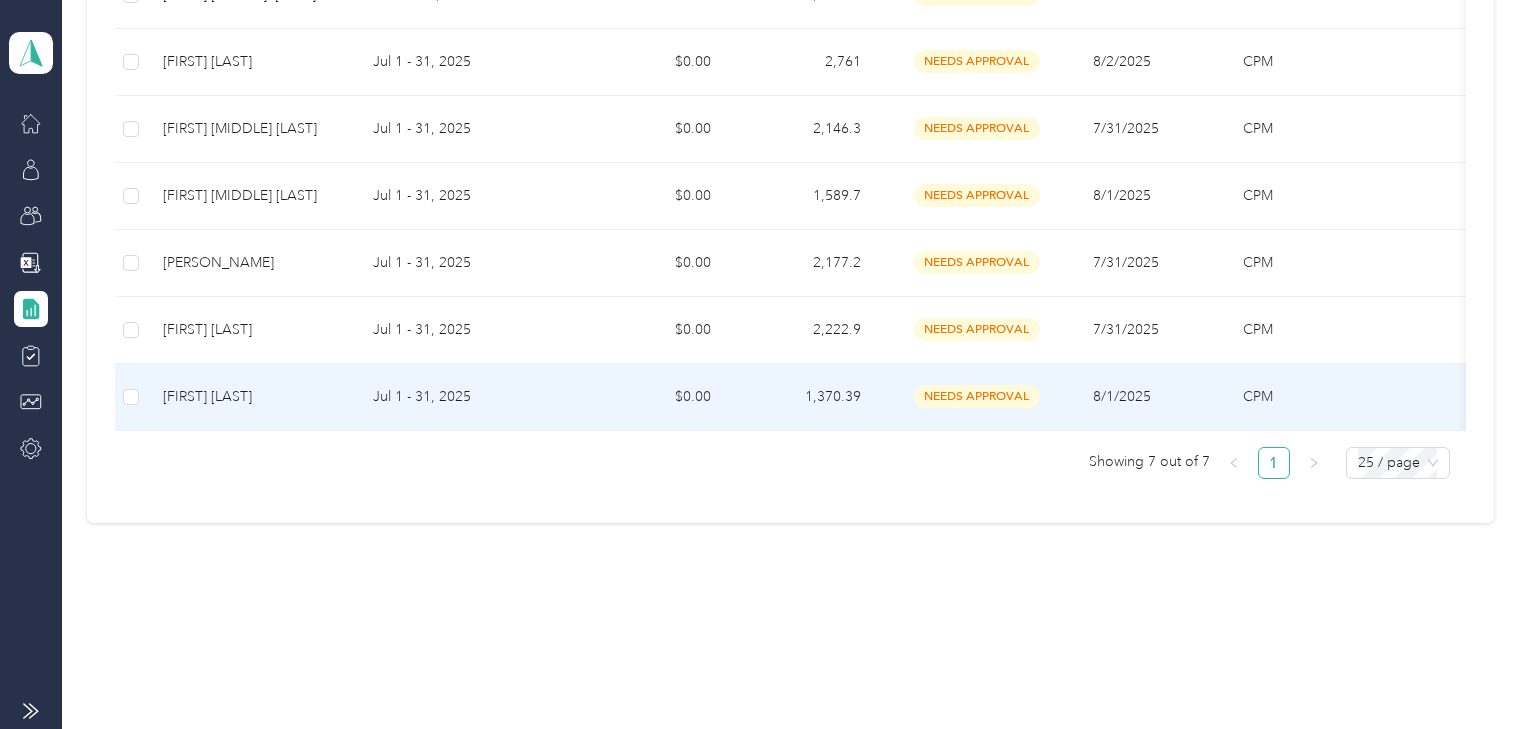 scroll, scrollTop: 524, scrollLeft: 0, axis: vertical 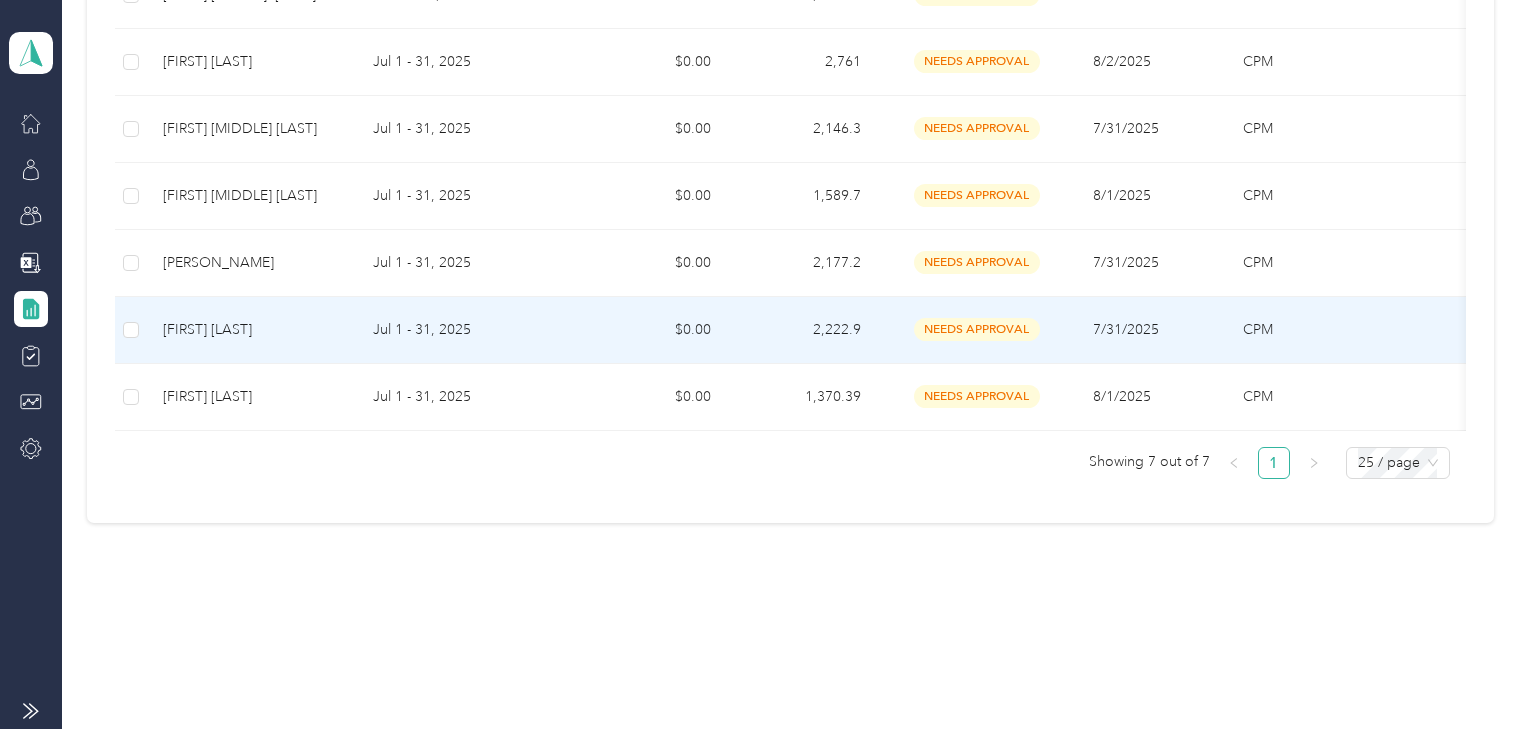 click on "[FIRST] [LAST]" at bounding box center [252, 330] 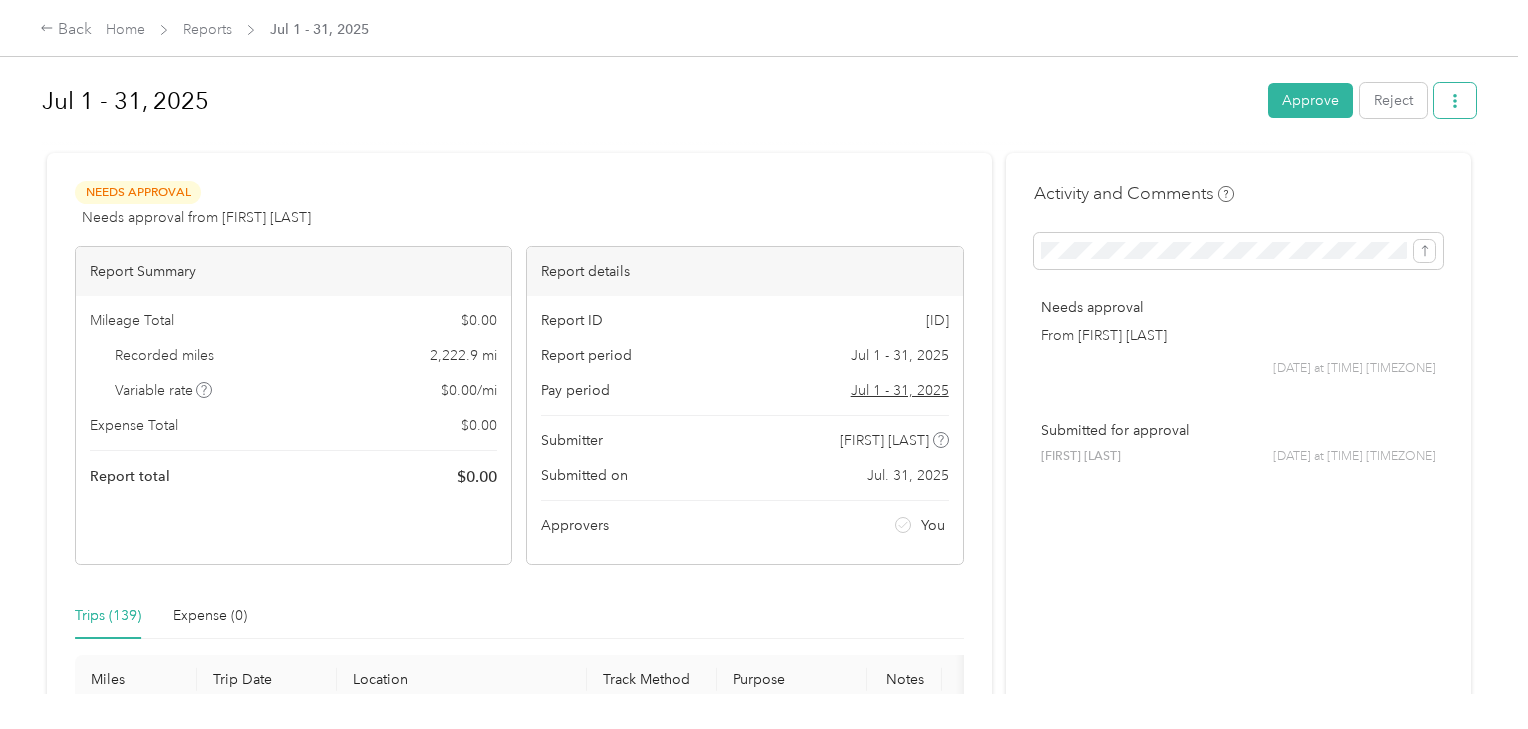click at bounding box center (1455, 100) 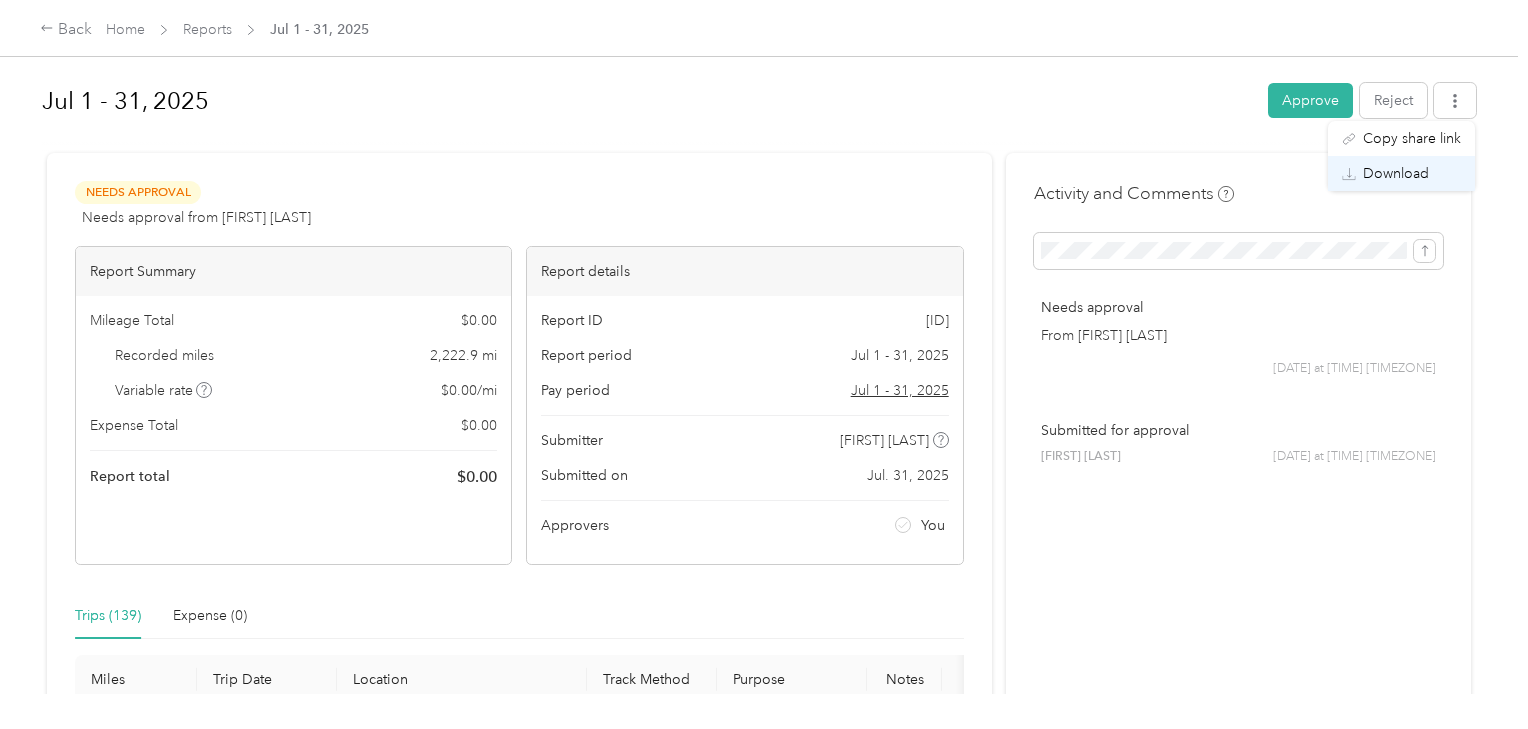 click on "Download" at bounding box center (1396, 173) 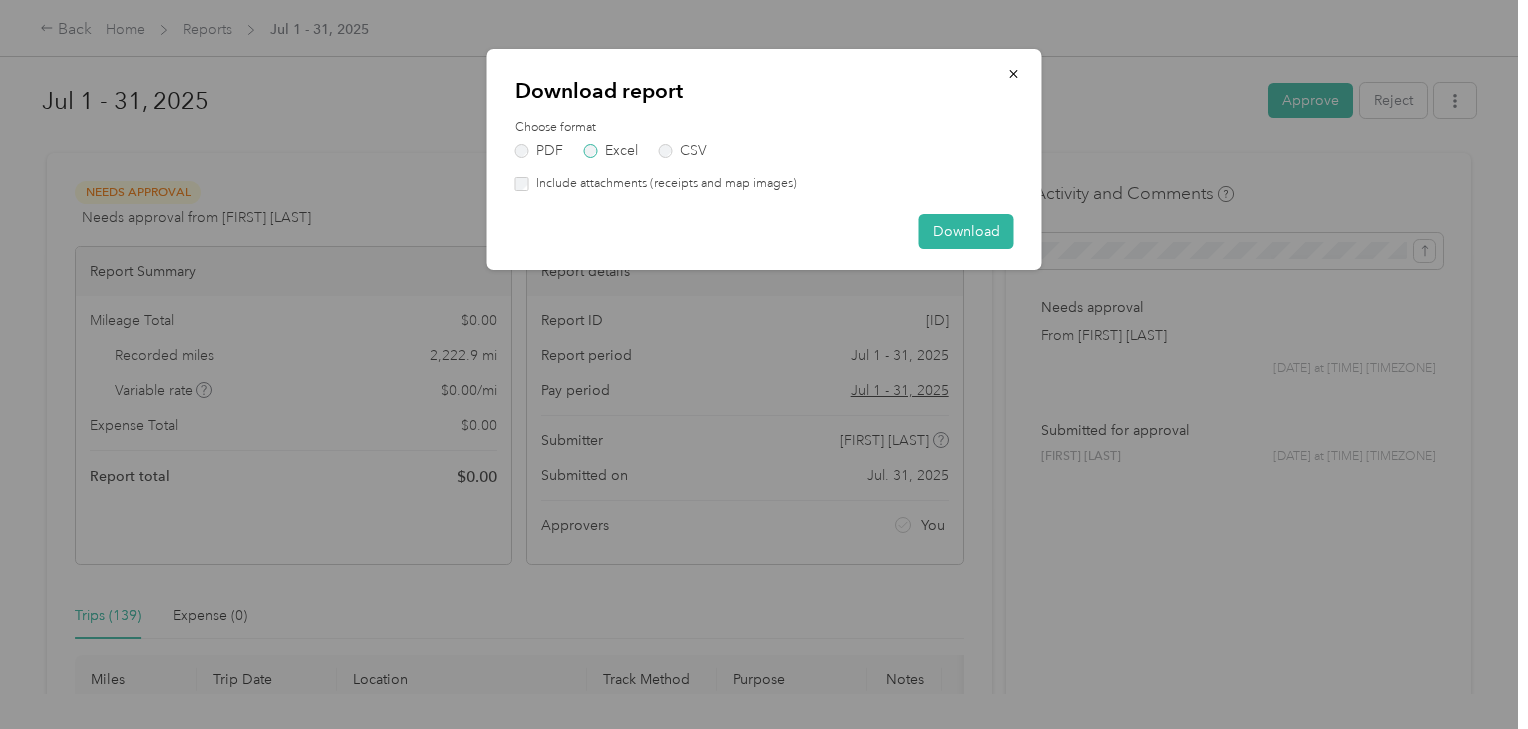 click on "Excel" at bounding box center (611, 151) 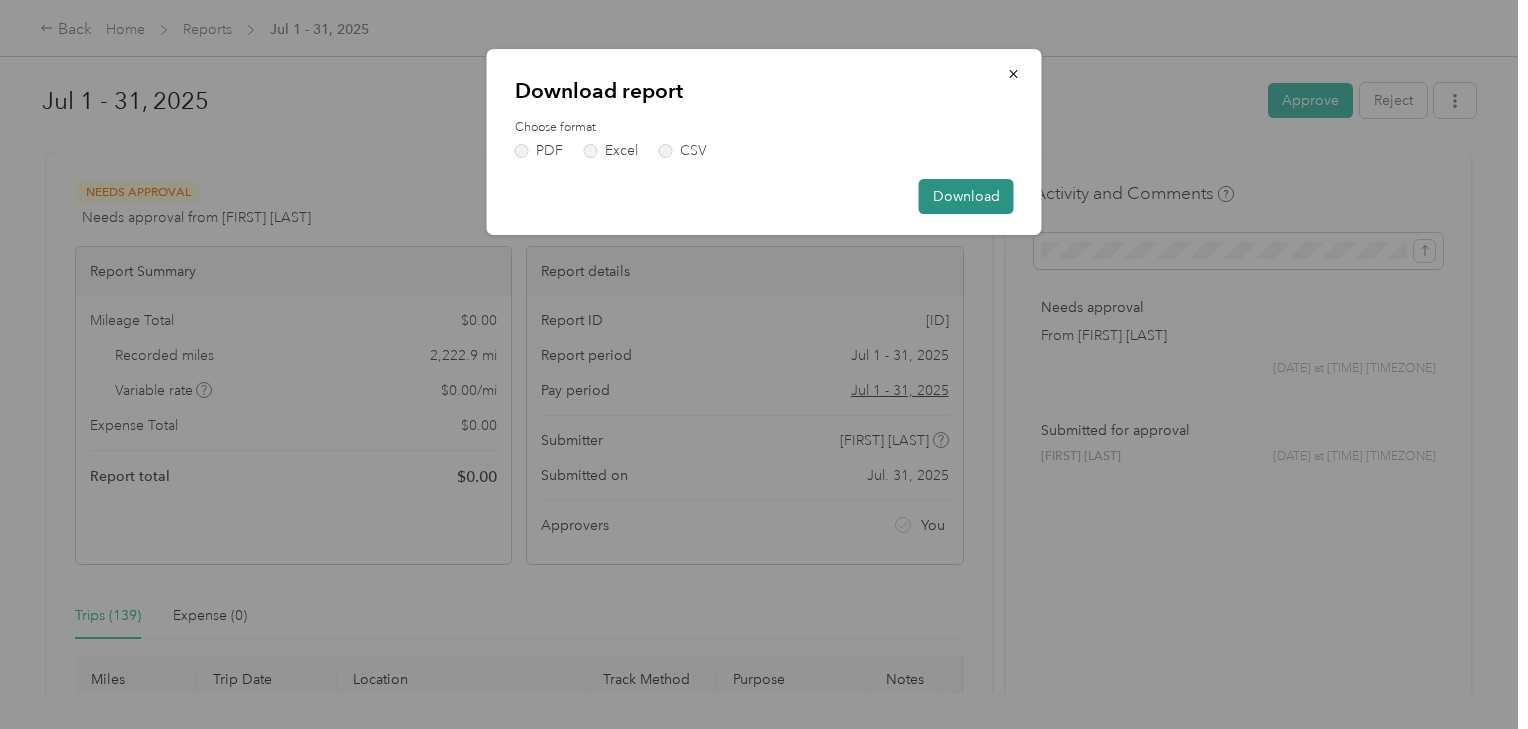 click on "Download" at bounding box center (966, 196) 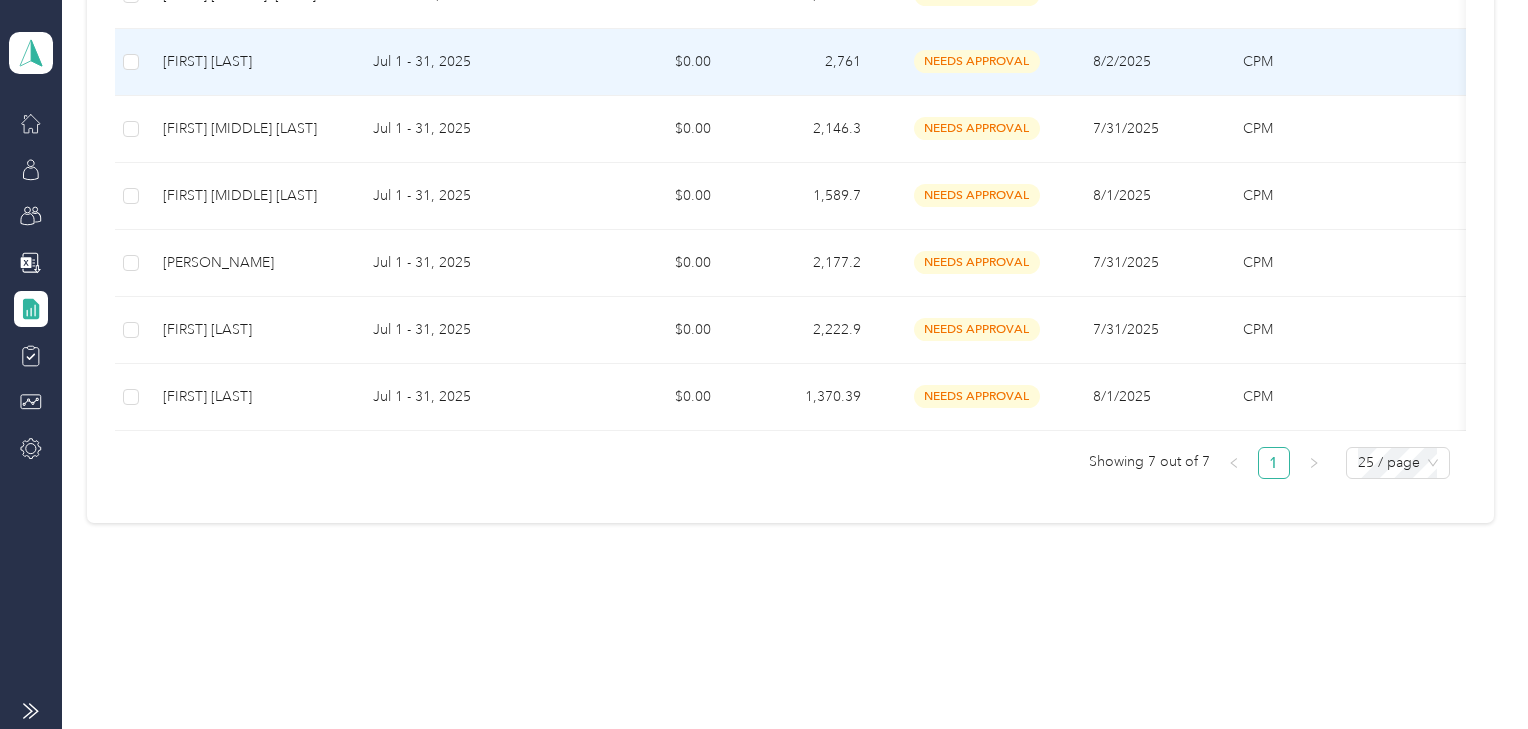 scroll, scrollTop: 524, scrollLeft: 0, axis: vertical 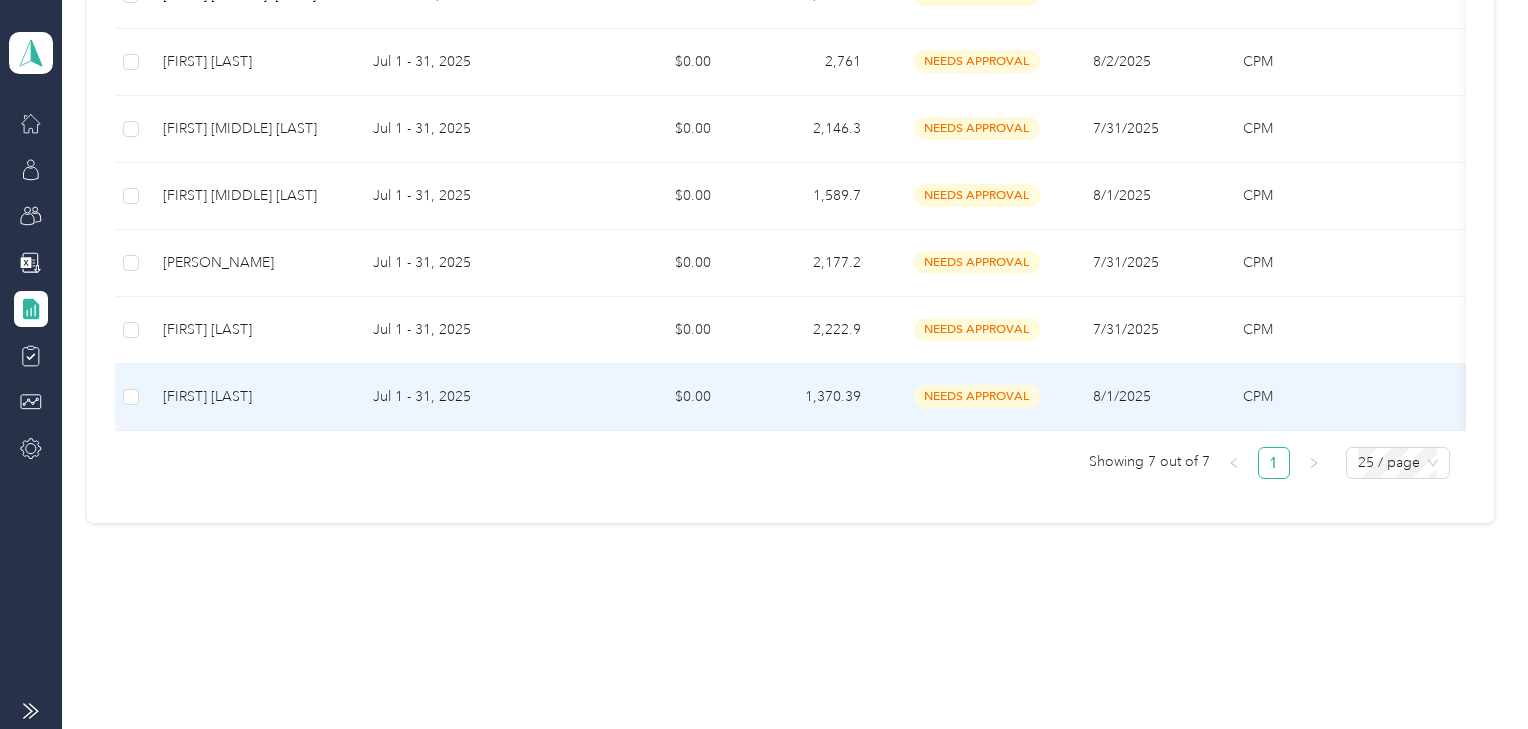 click on "[FIRST] [LAST]" at bounding box center [252, 397] 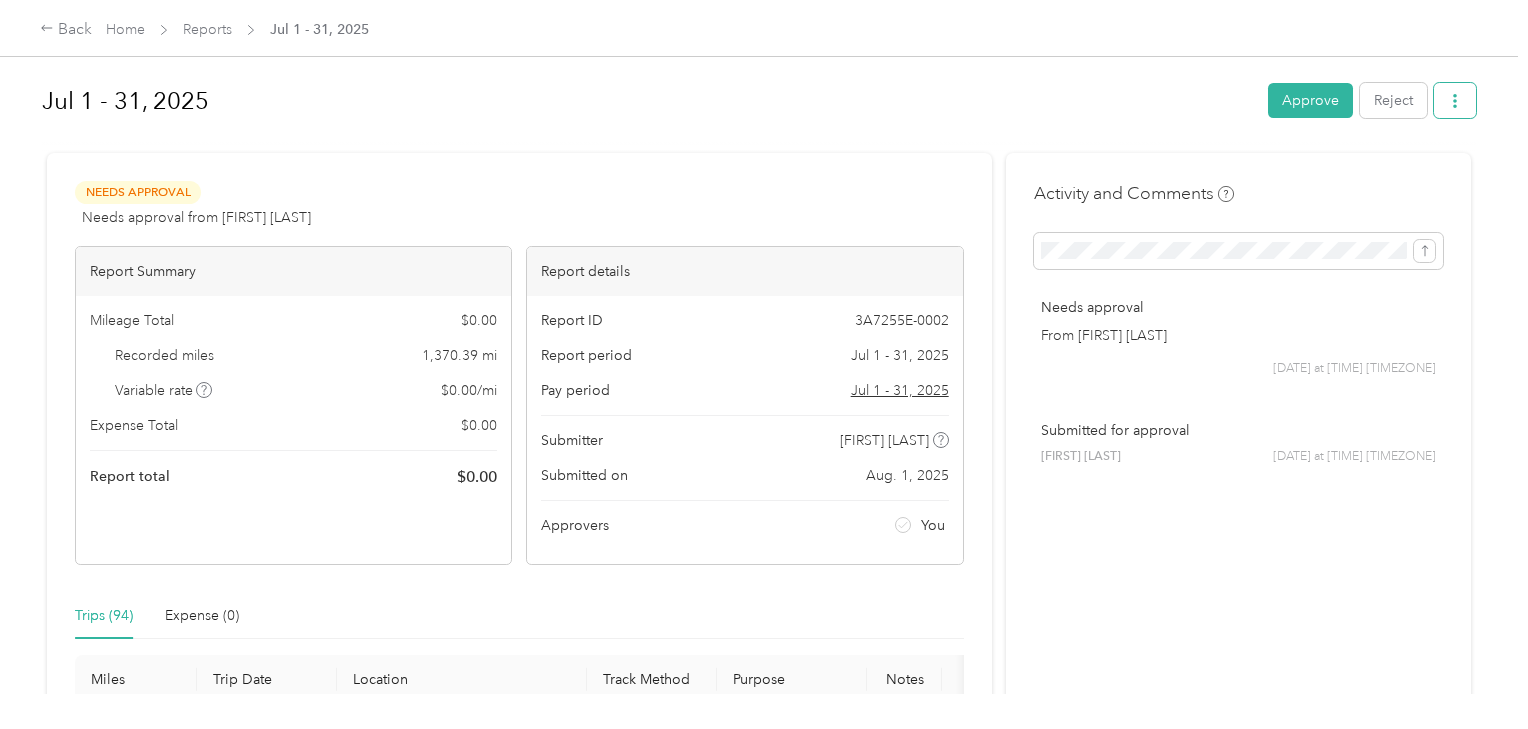 click at bounding box center [1455, 100] 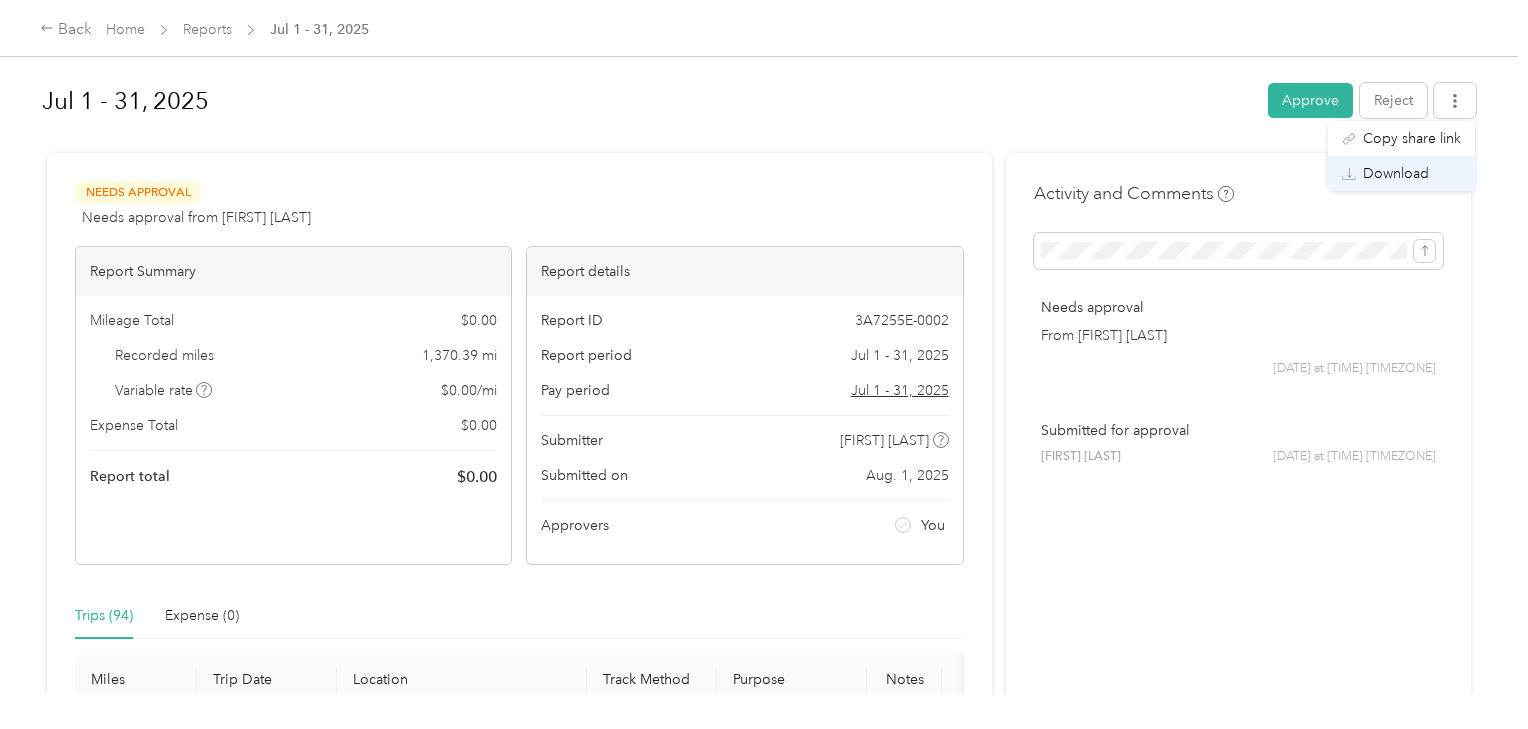click on "Download" at bounding box center [1396, 173] 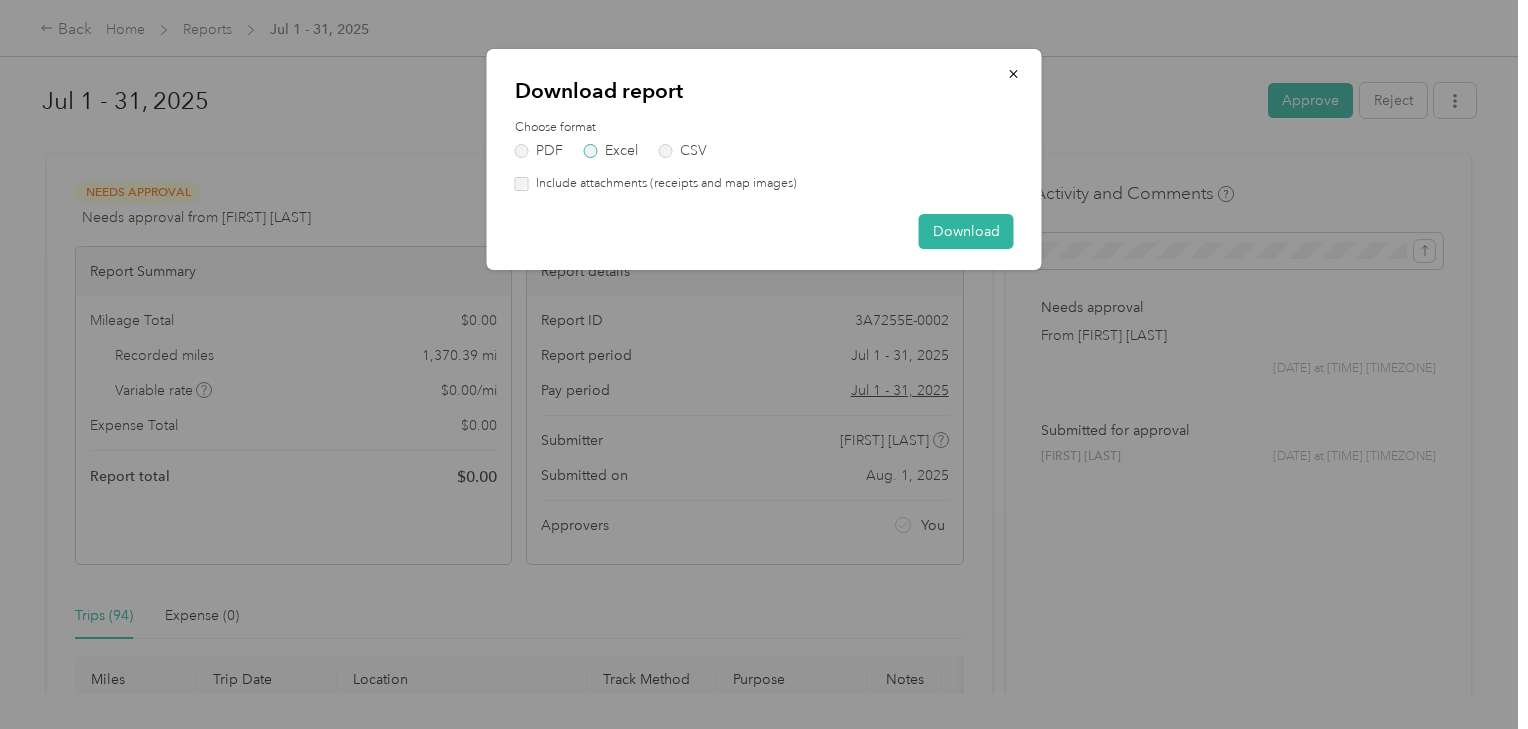 click on "Excel" at bounding box center (611, 151) 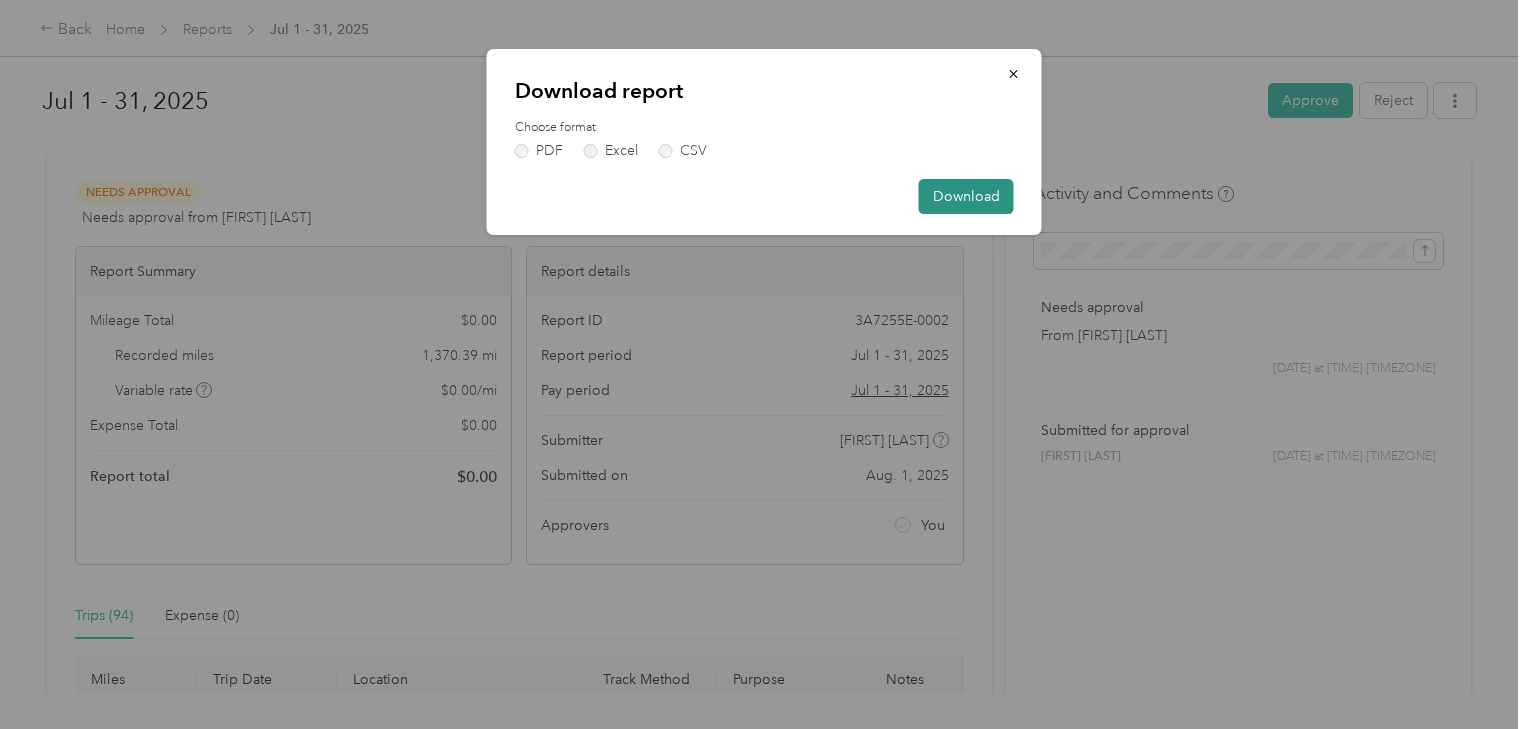 click on "Download" at bounding box center (966, 196) 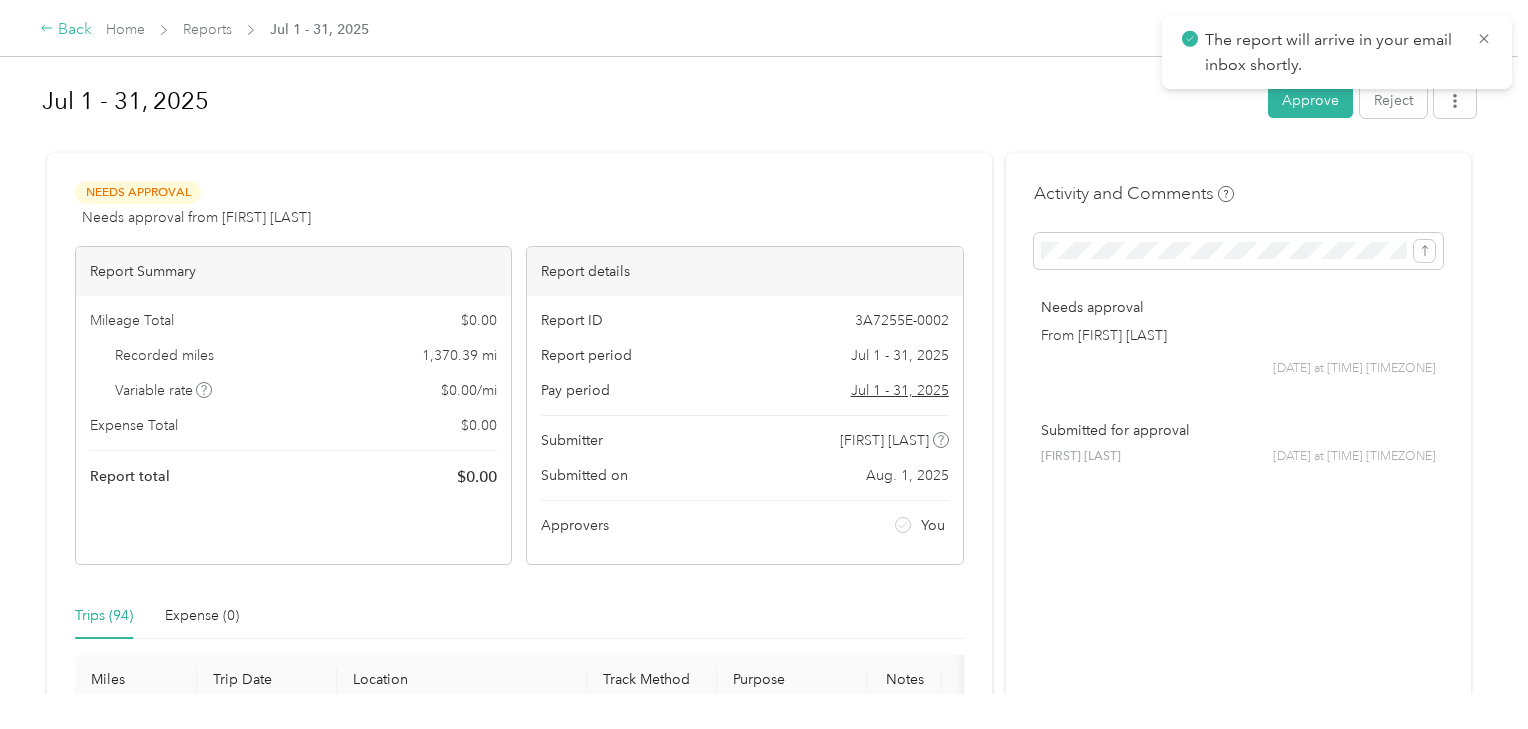 click on "Back" at bounding box center [66, 30] 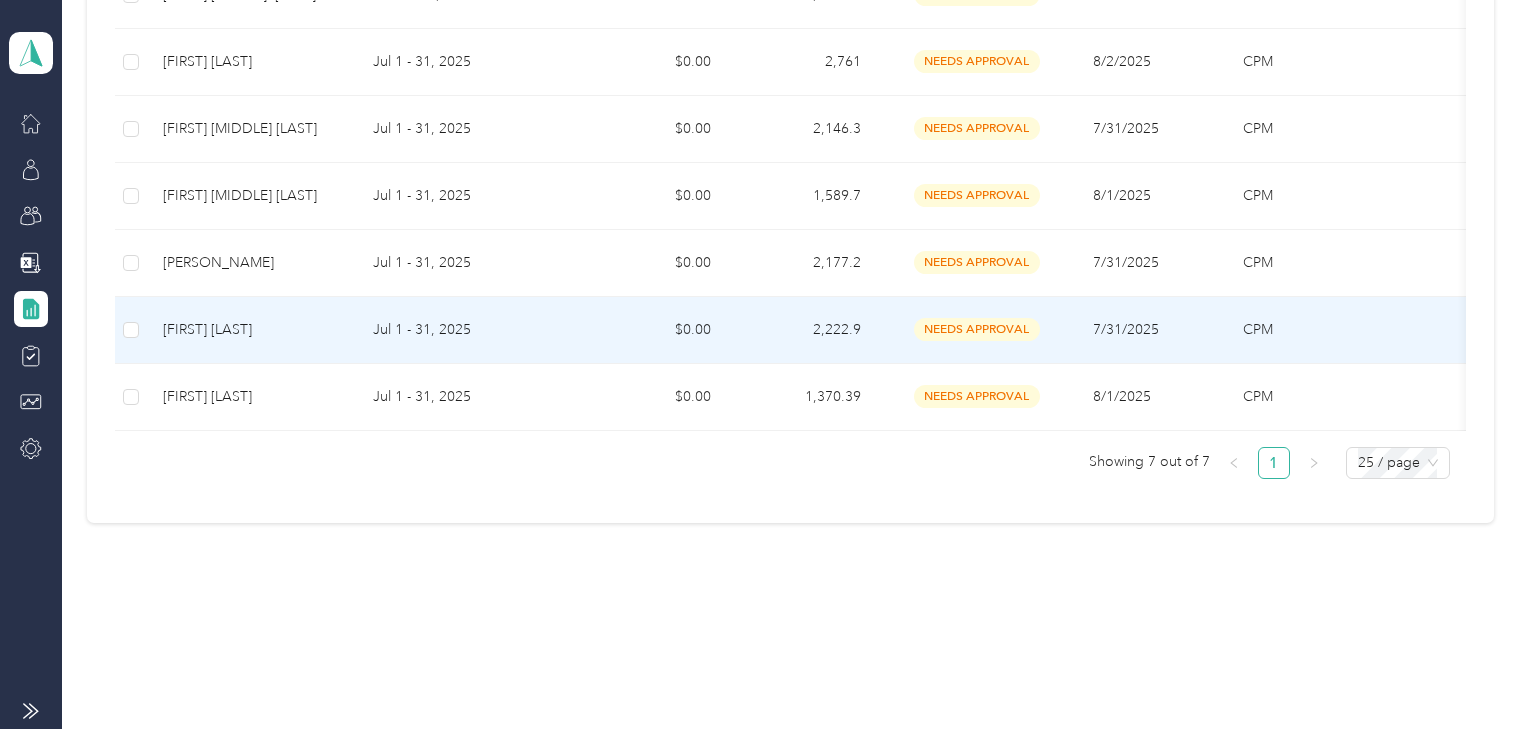 scroll, scrollTop: 0, scrollLeft: 0, axis: both 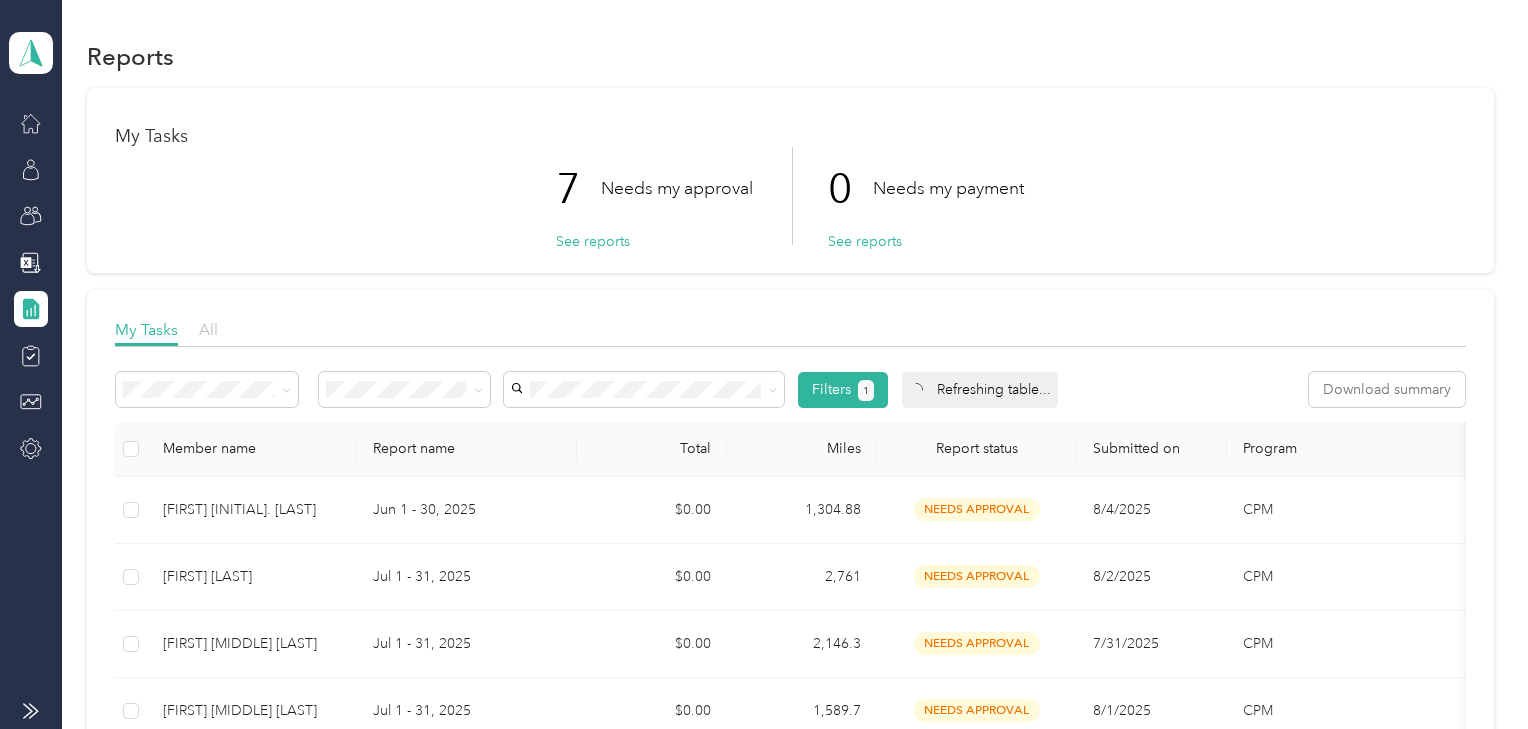 click on "All" at bounding box center (208, 329) 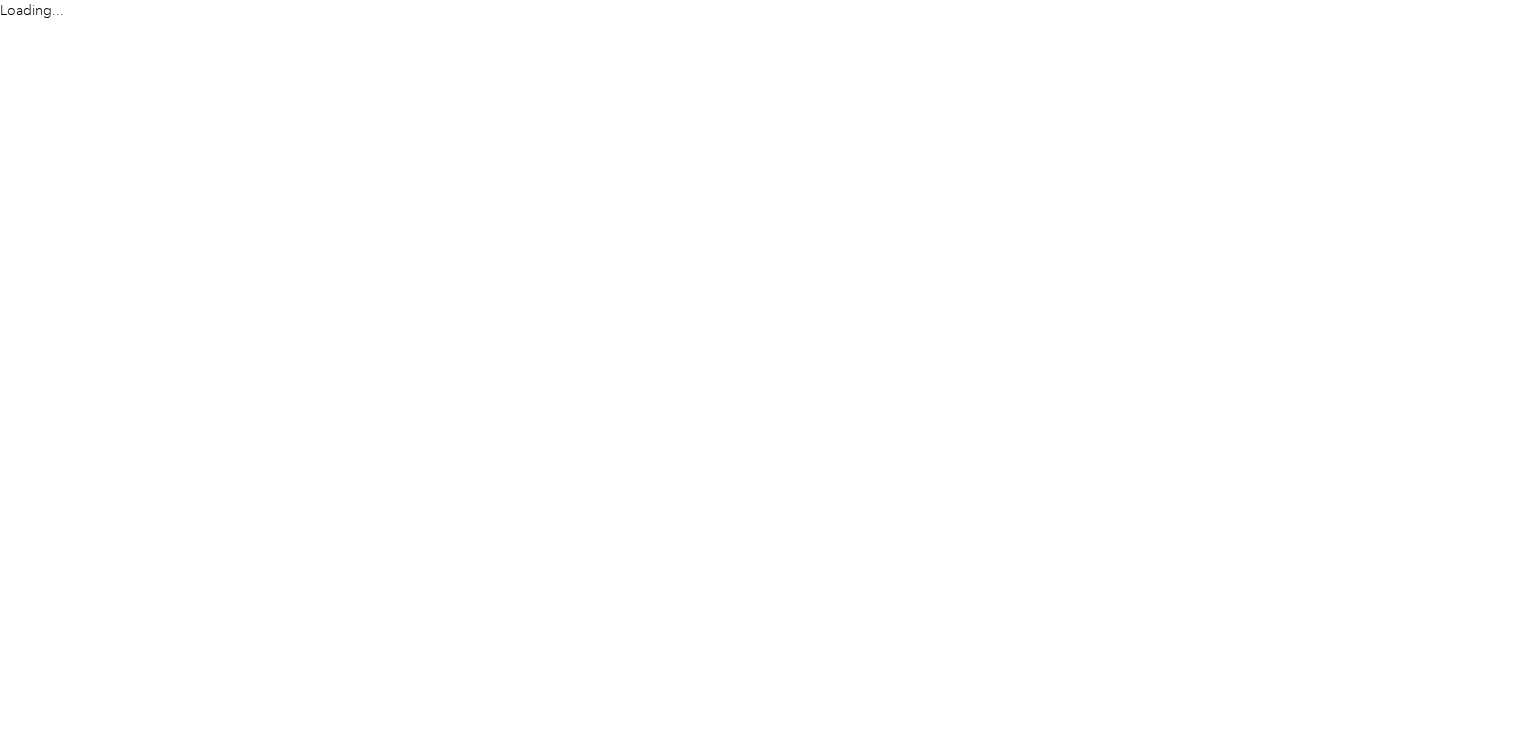 scroll, scrollTop: 0, scrollLeft: 0, axis: both 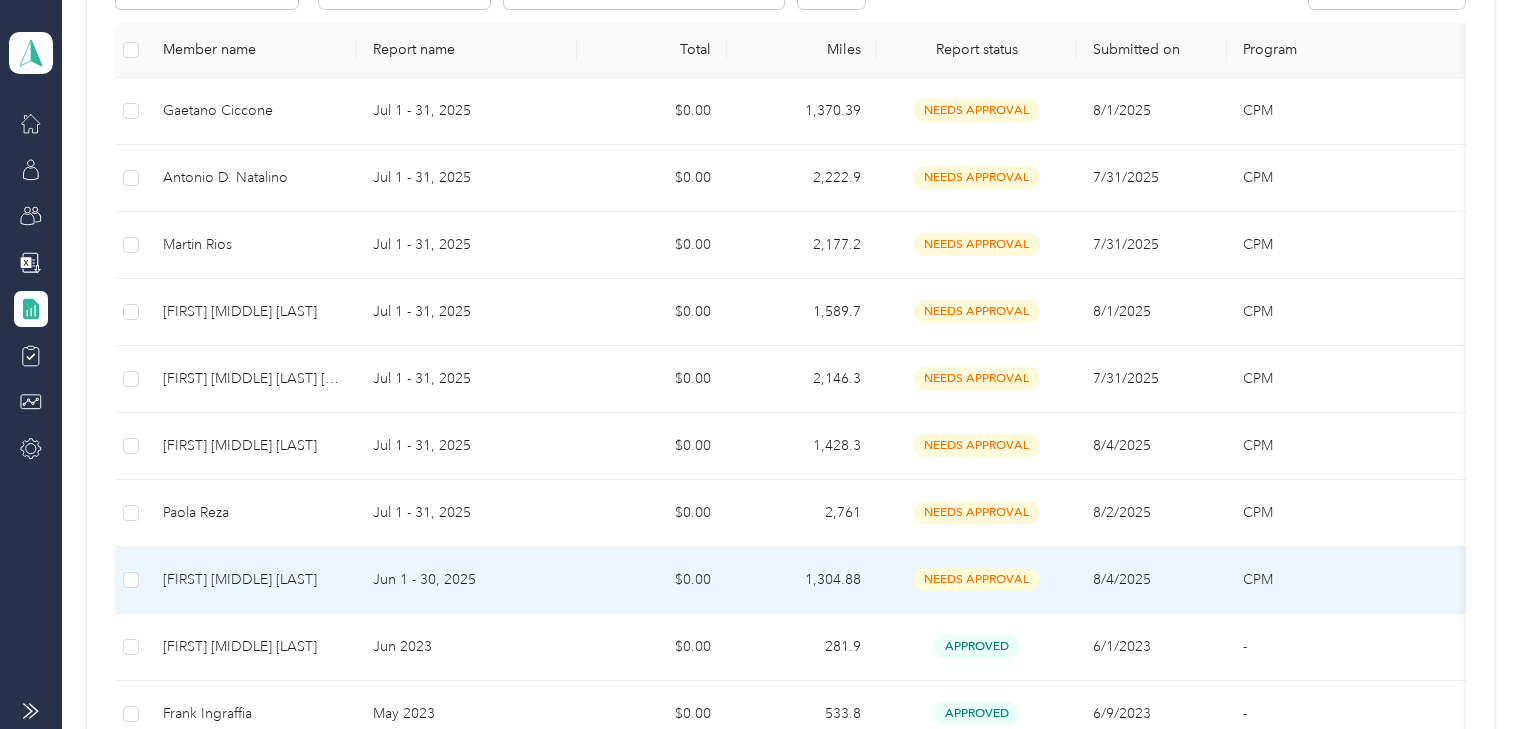 click on "[FIRST] [INITIAL]. [LAST]" at bounding box center [252, 580] 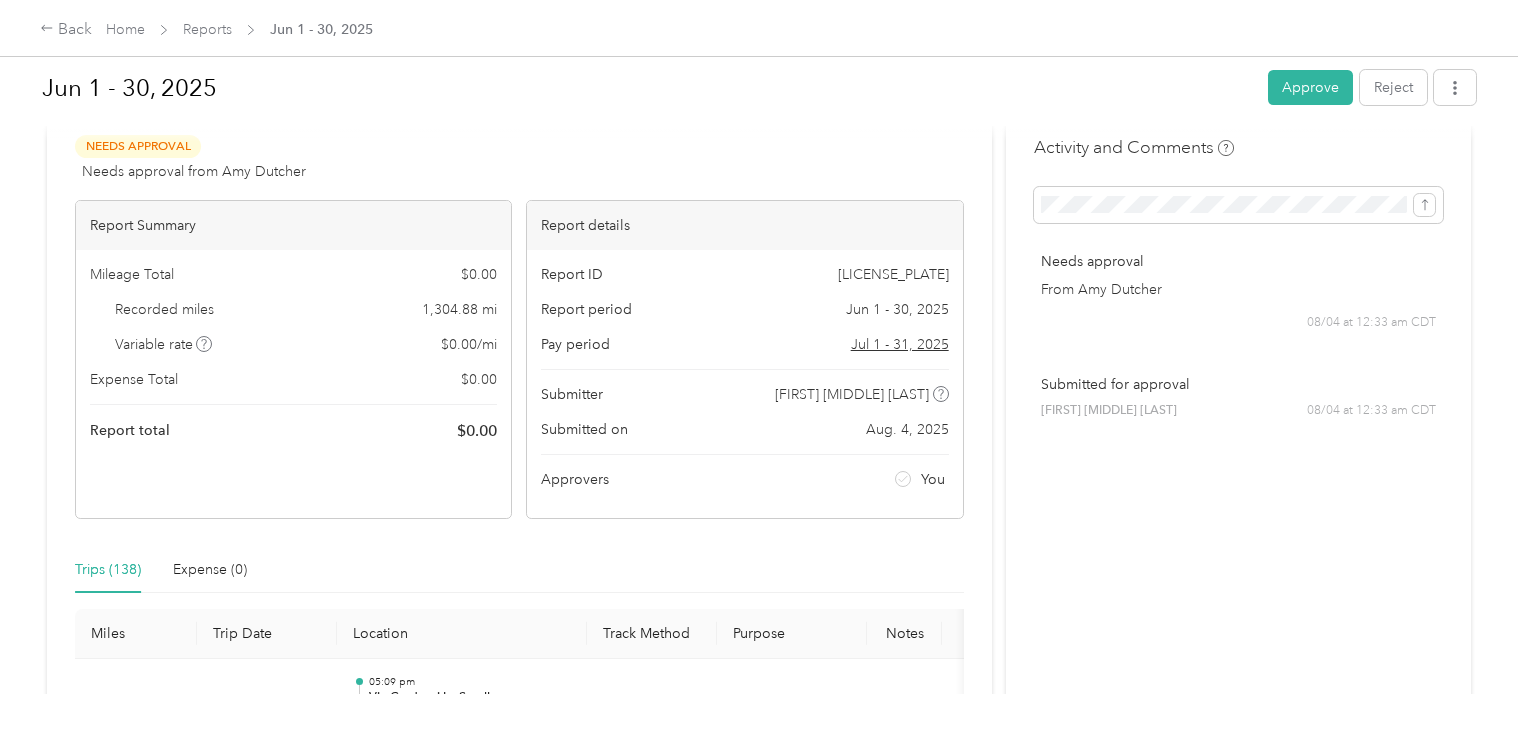scroll, scrollTop: 0, scrollLeft: 0, axis: both 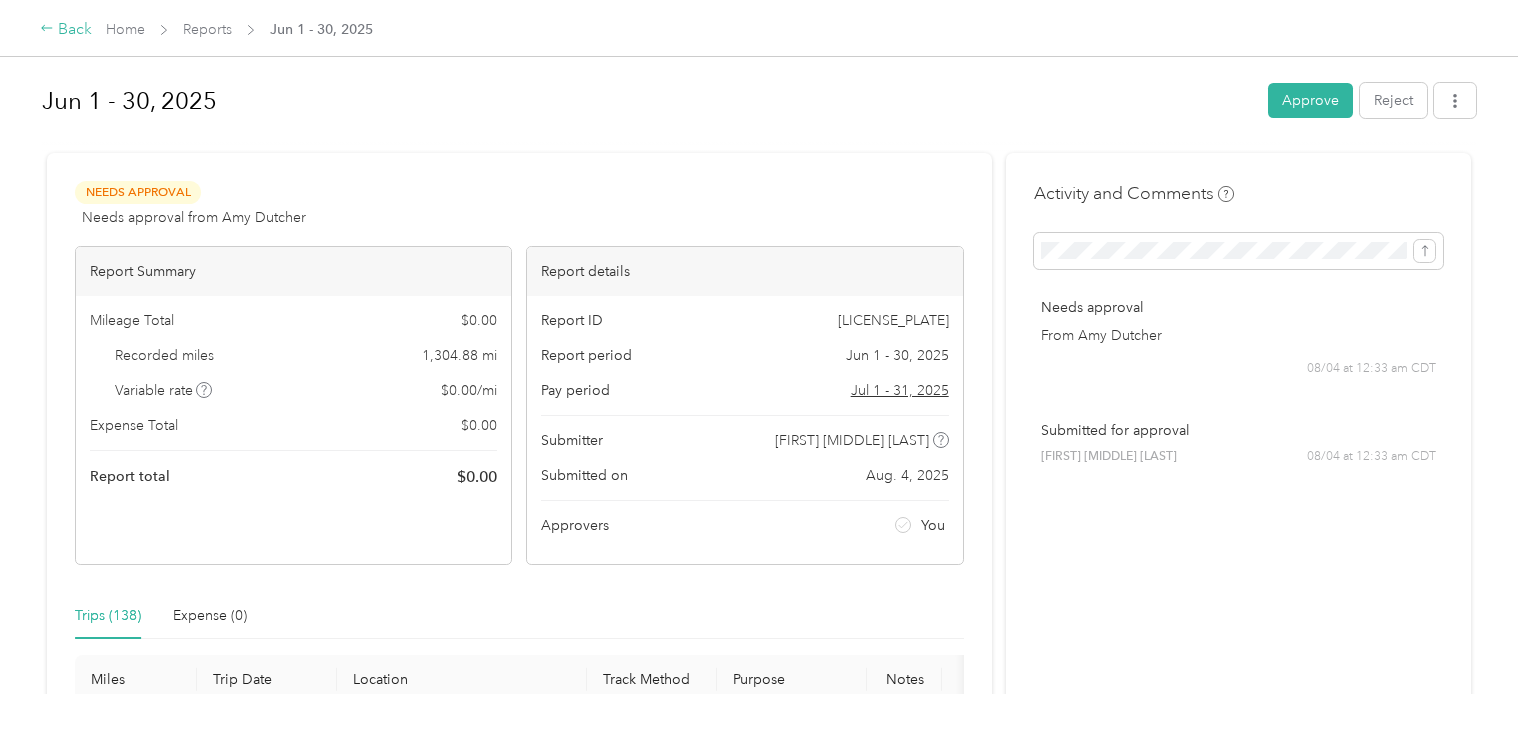 click on "Back" at bounding box center (66, 30) 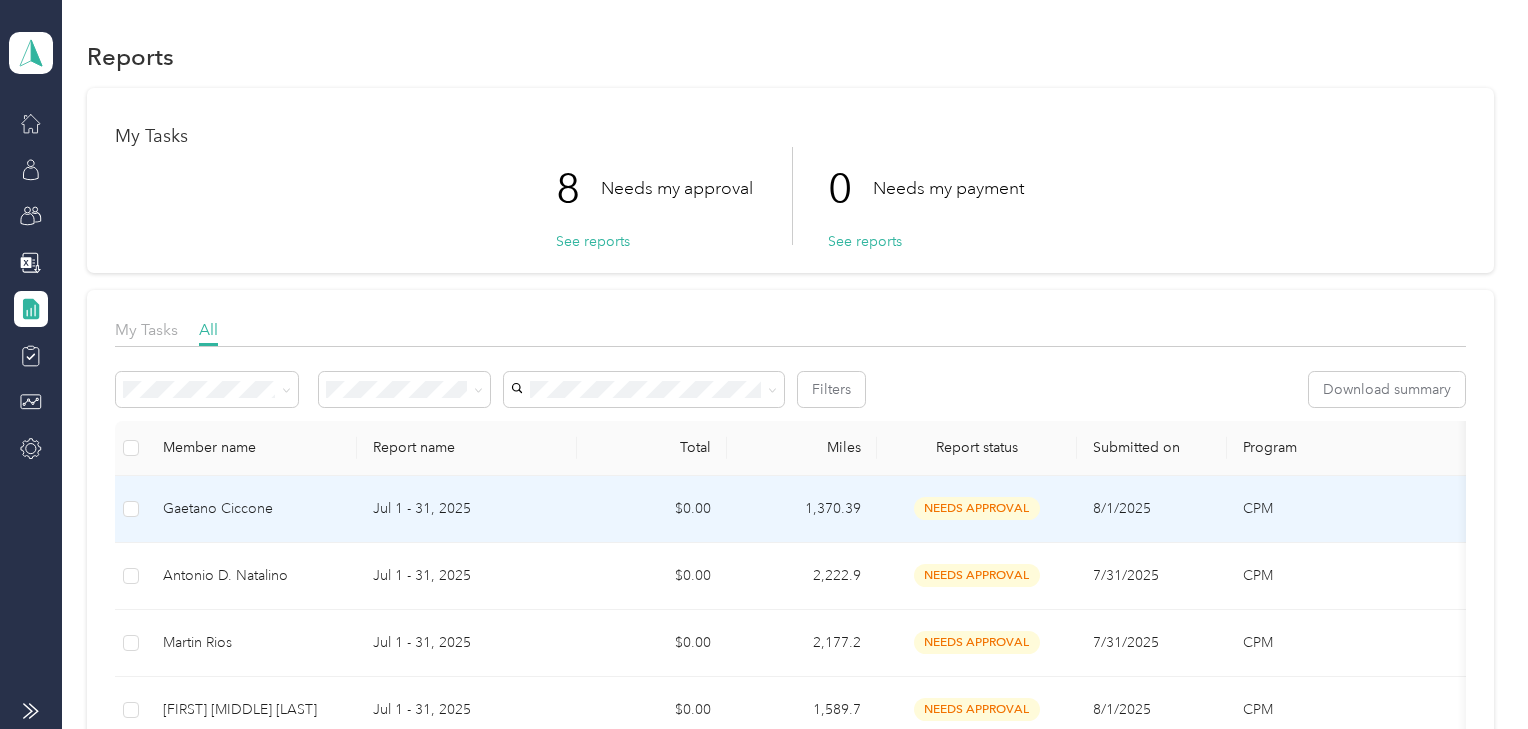 click on "Jul 1 - 31, 2025" at bounding box center (467, 509) 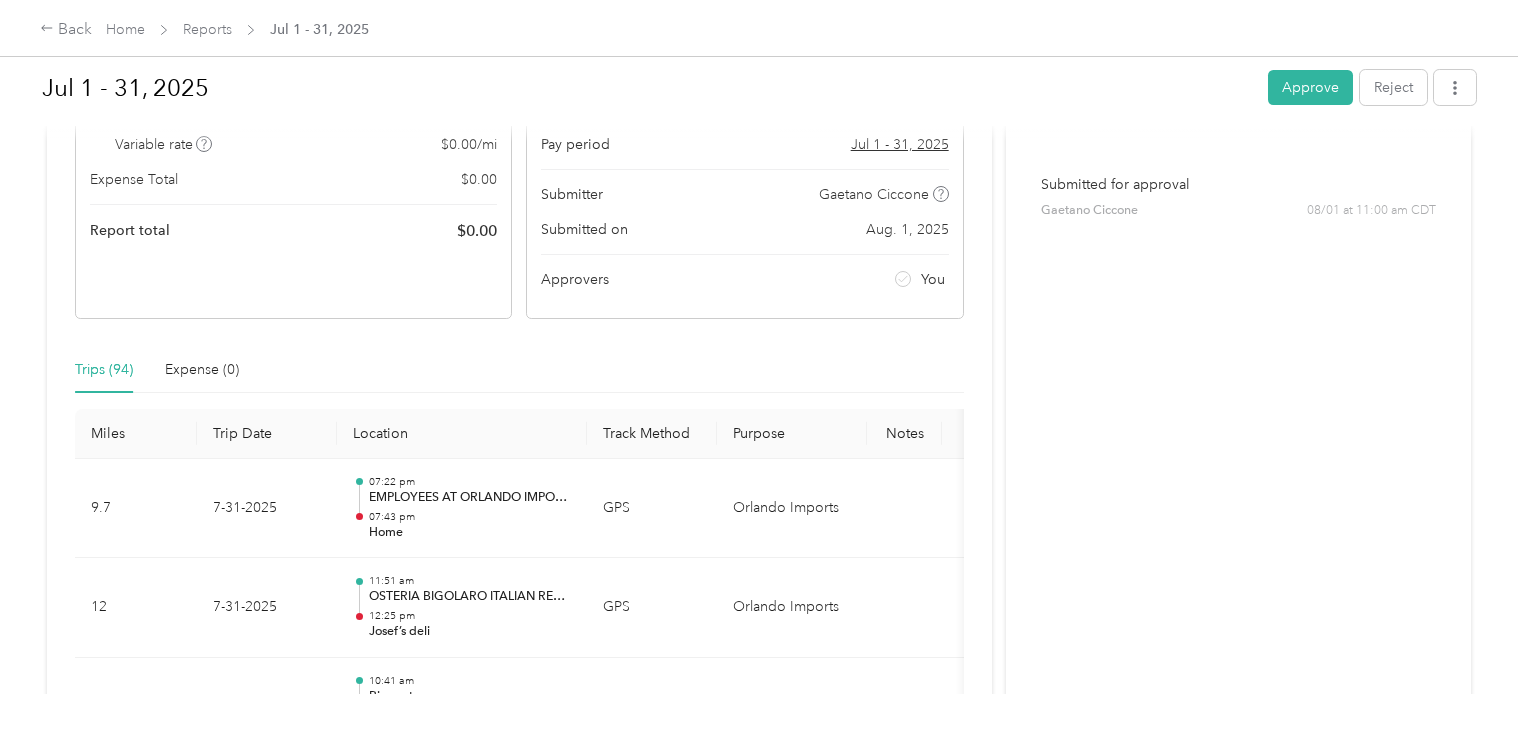 scroll, scrollTop: 0, scrollLeft: 0, axis: both 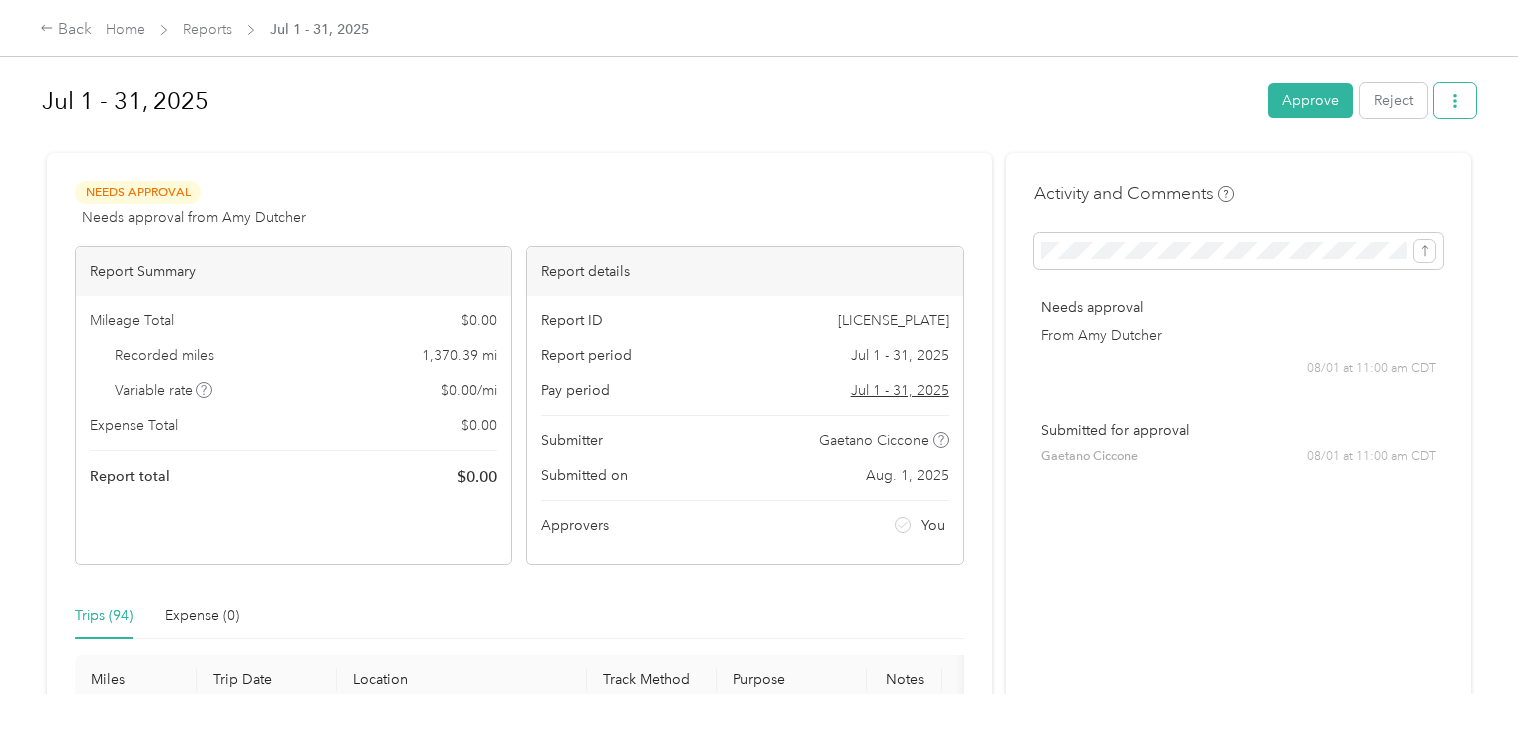 click 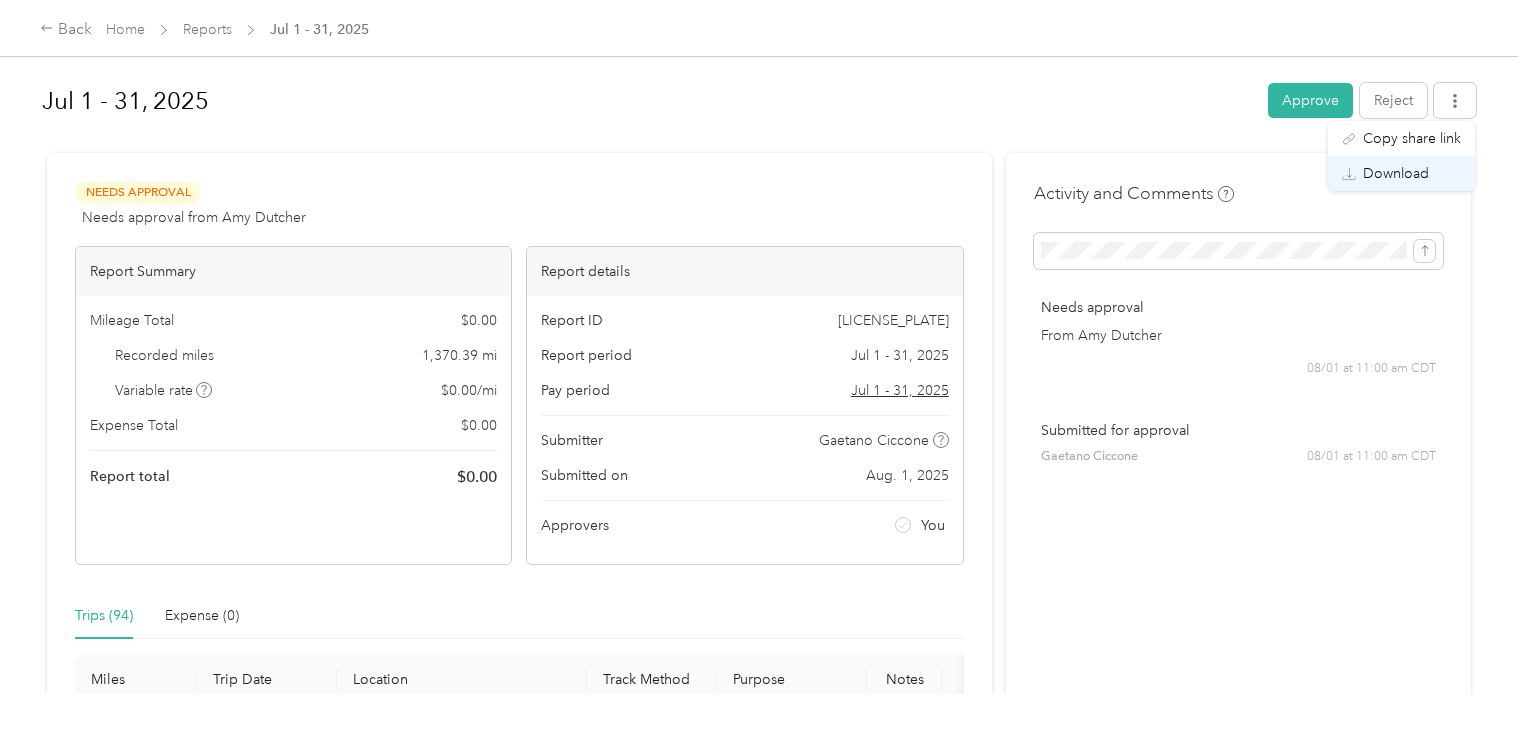 click on "Download" at bounding box center [1396, 173] 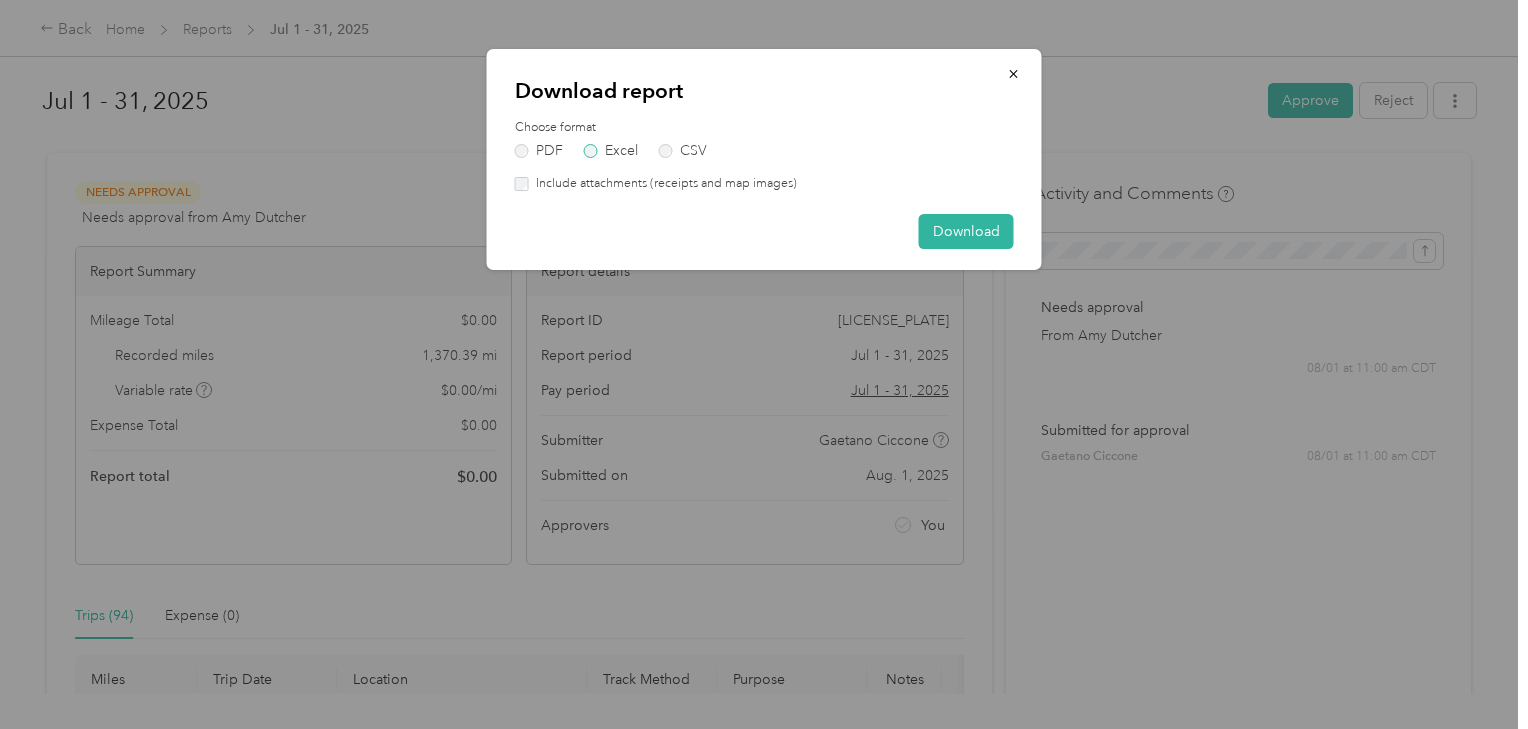 click on "Excel" at bounding box center (611, 151) 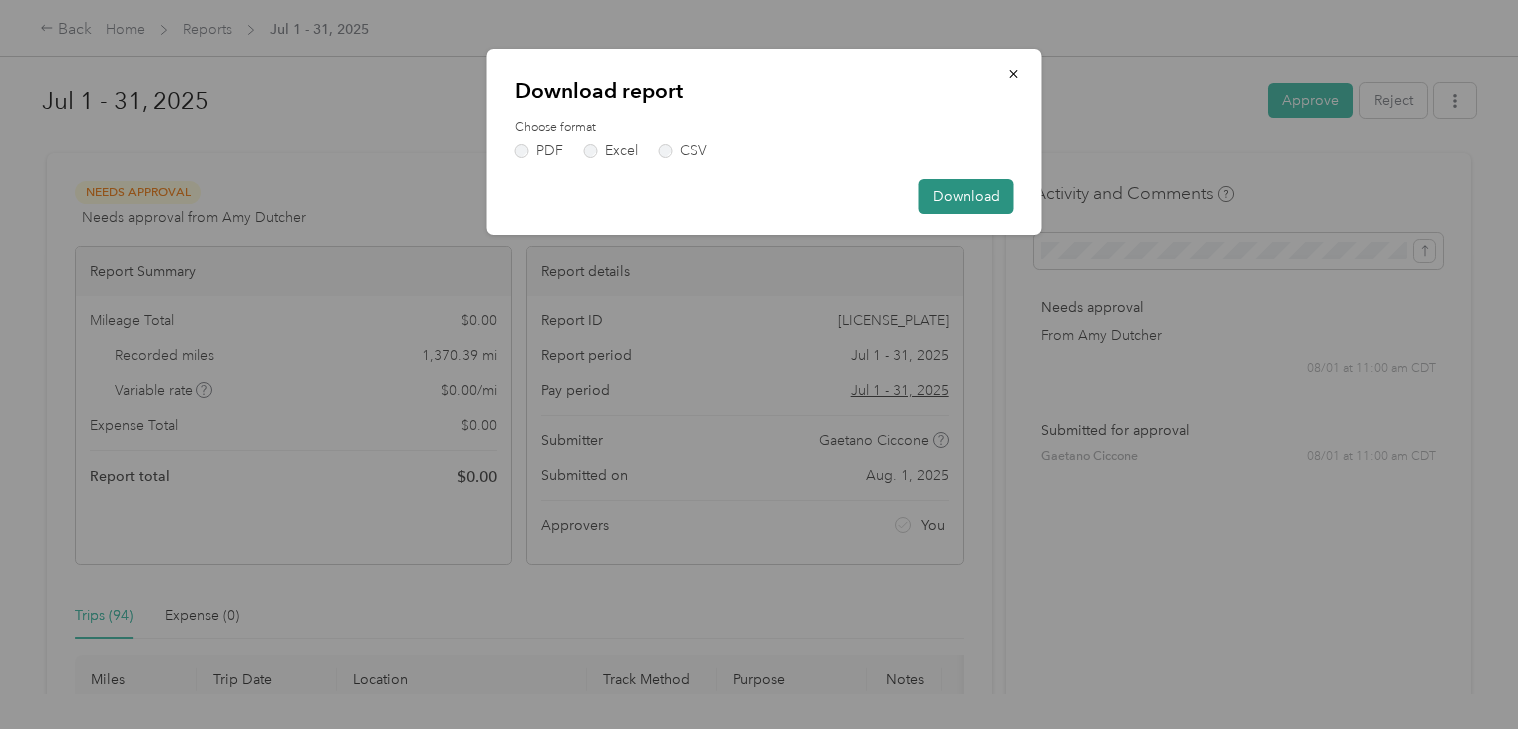 click on "Download" at bounding box center (966, 196) 